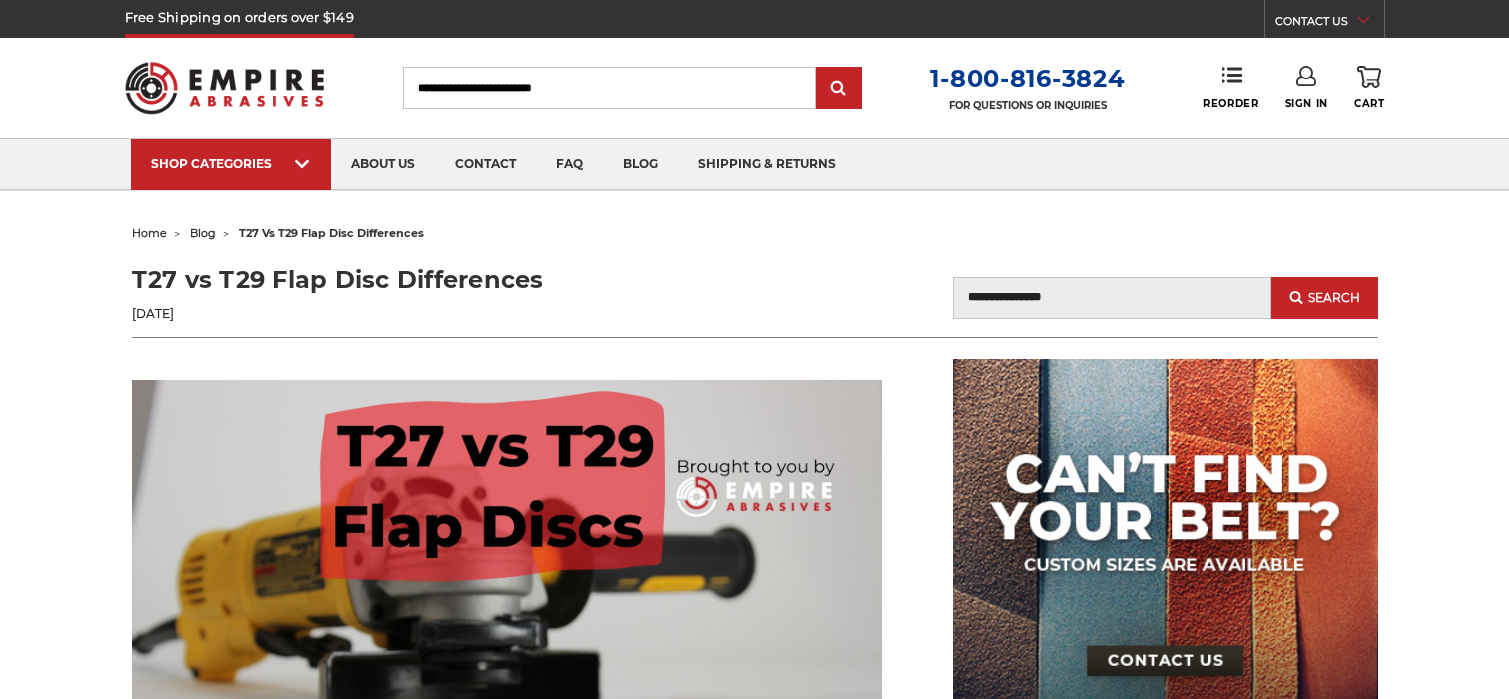 scroll, scrollTop: 200, scrollLeft: 0, axis: vertical 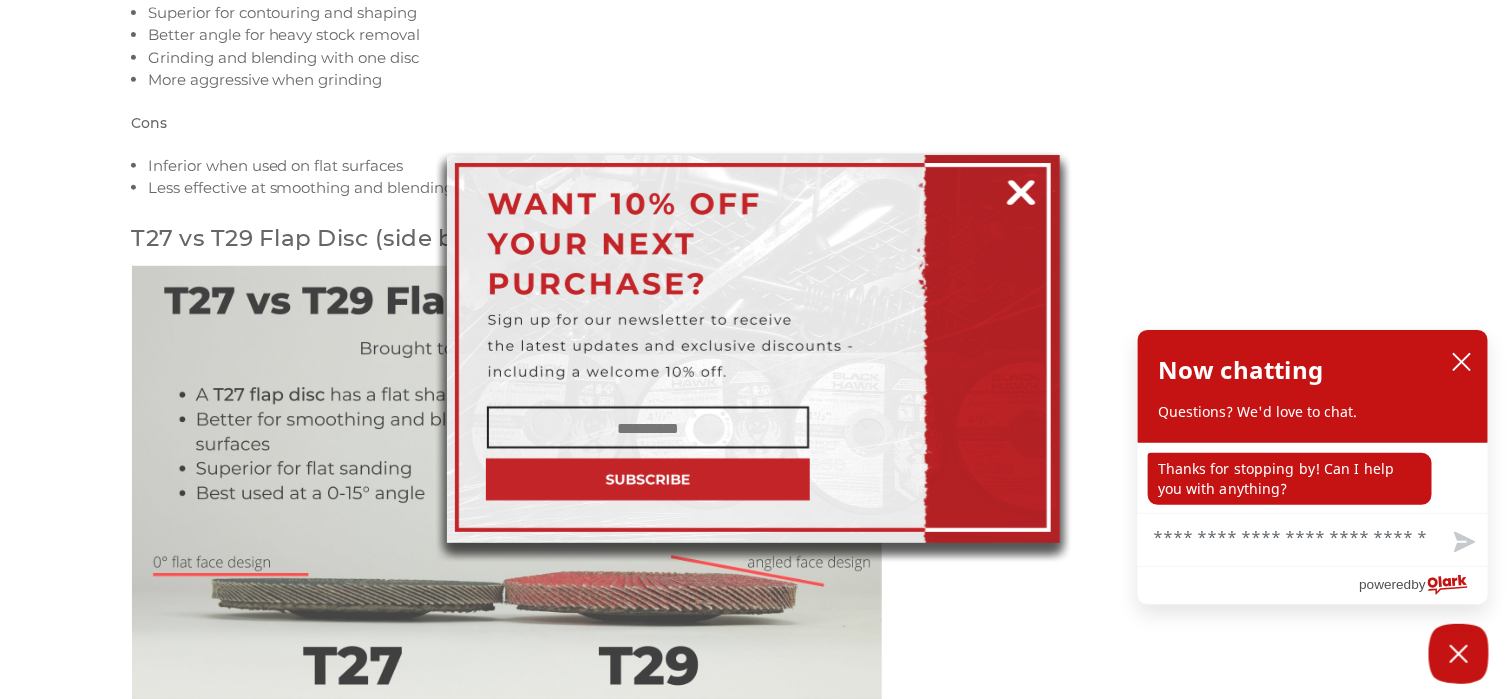 click at bounding box center [1021, 189] 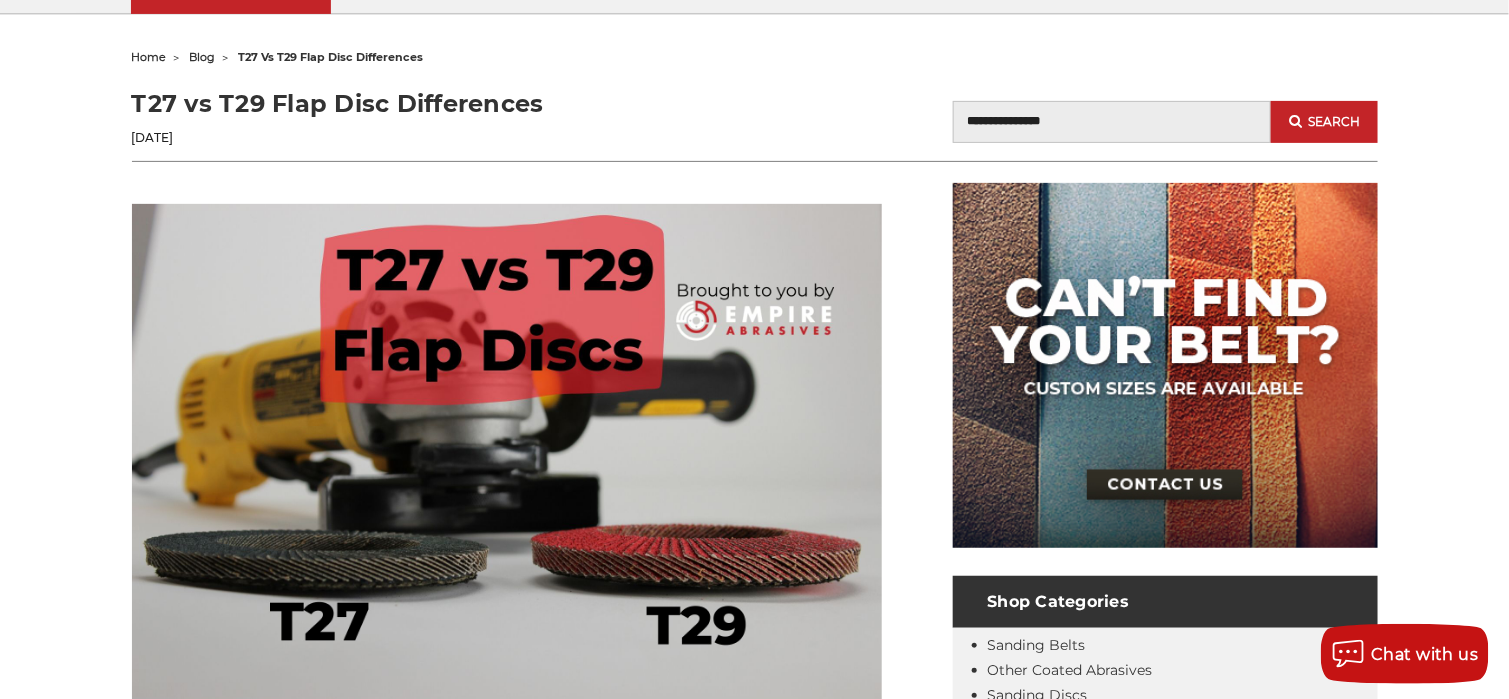 scroll, scrollTop: 0, scrollLeft: 0, axis: both 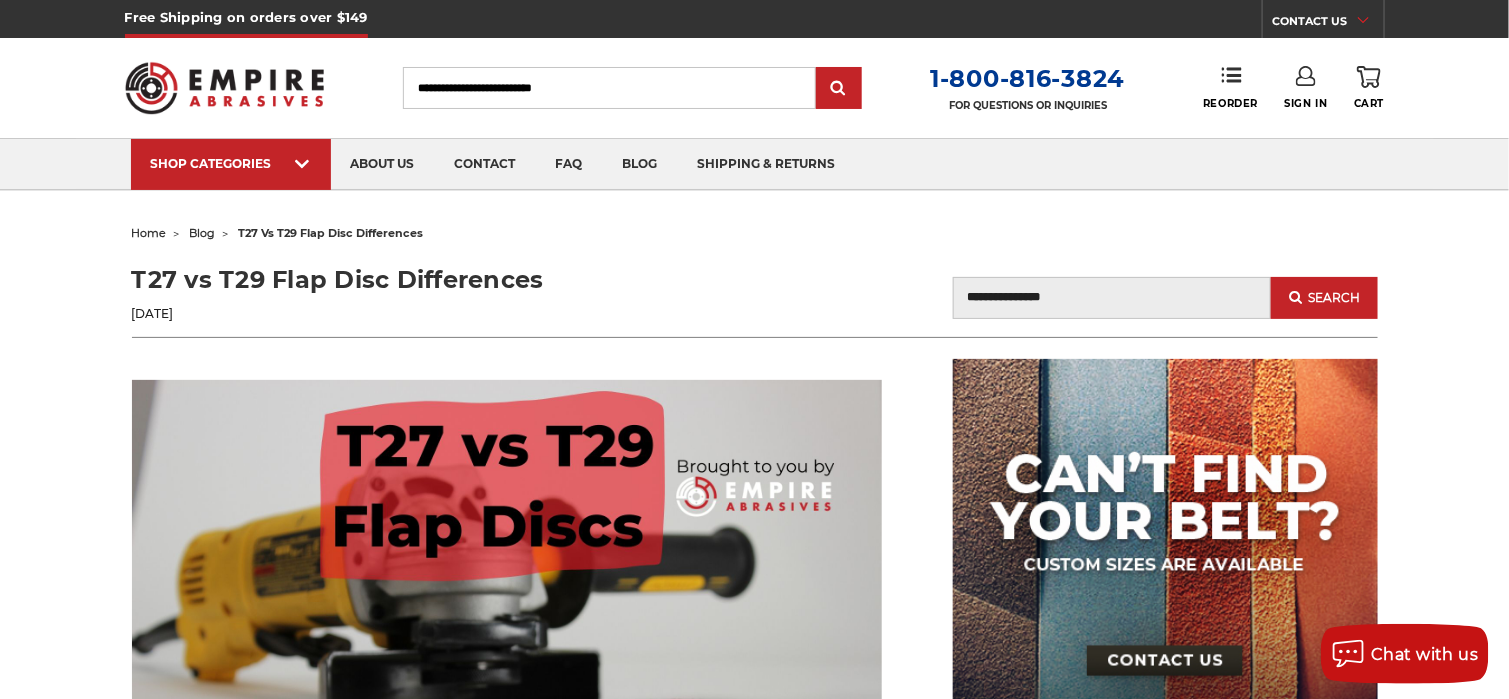click on "Search" at bounding box center [609, 88] 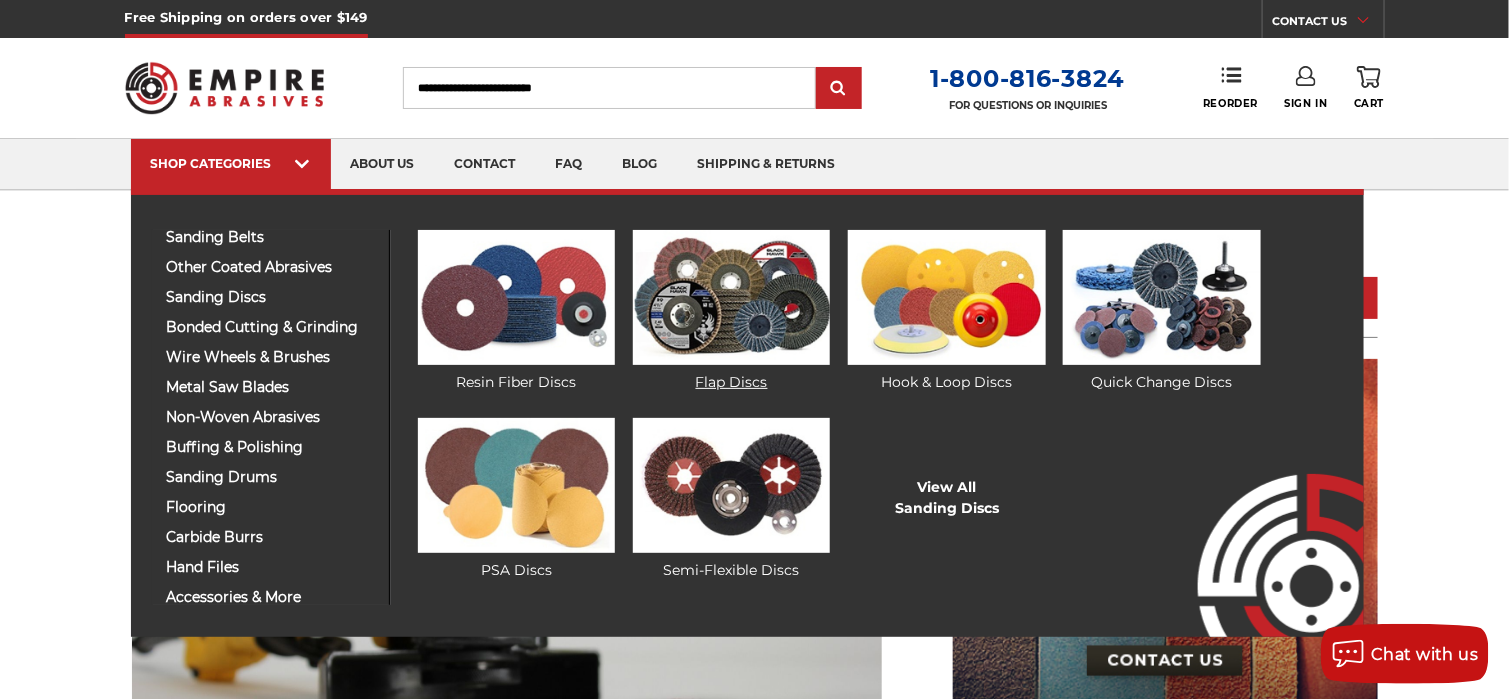 click at bounding box center (731, 297) 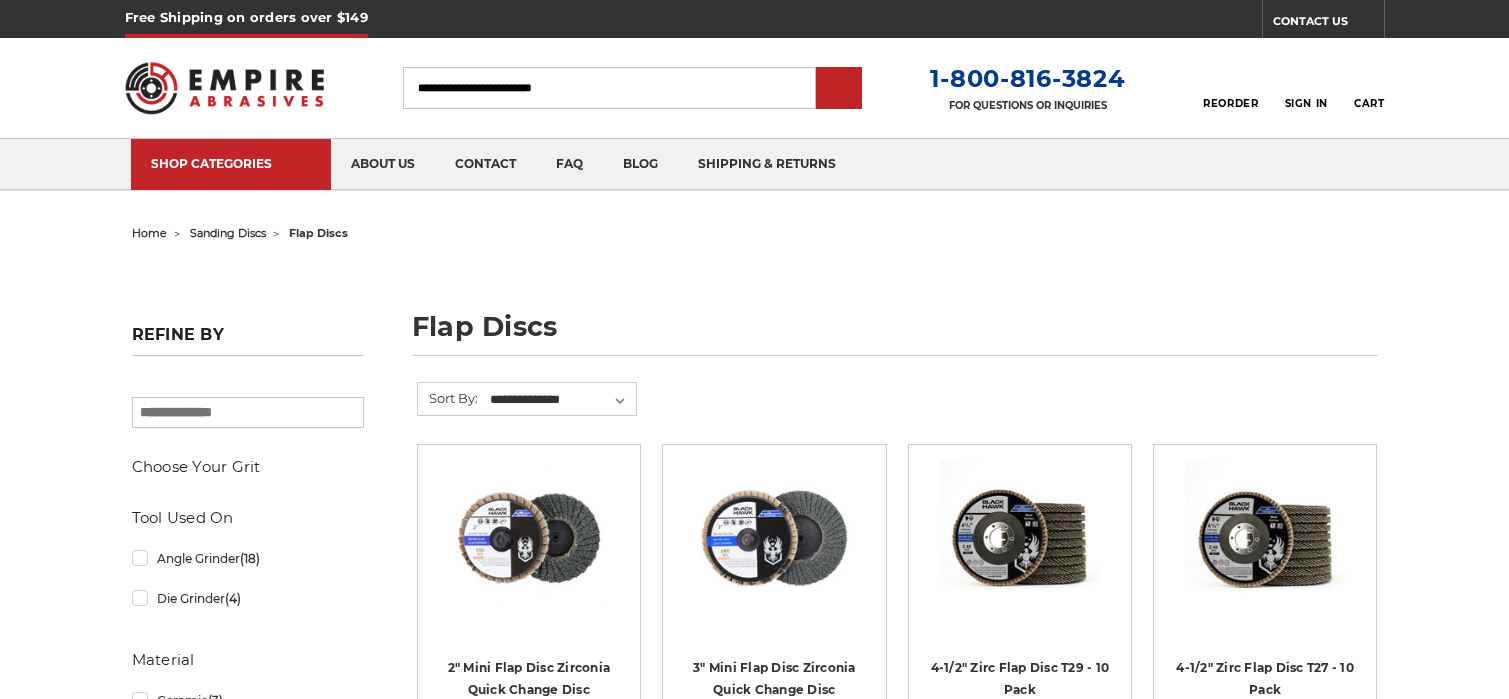 scroll, scrollTop: 0, scrollLeft: 0, axis: both 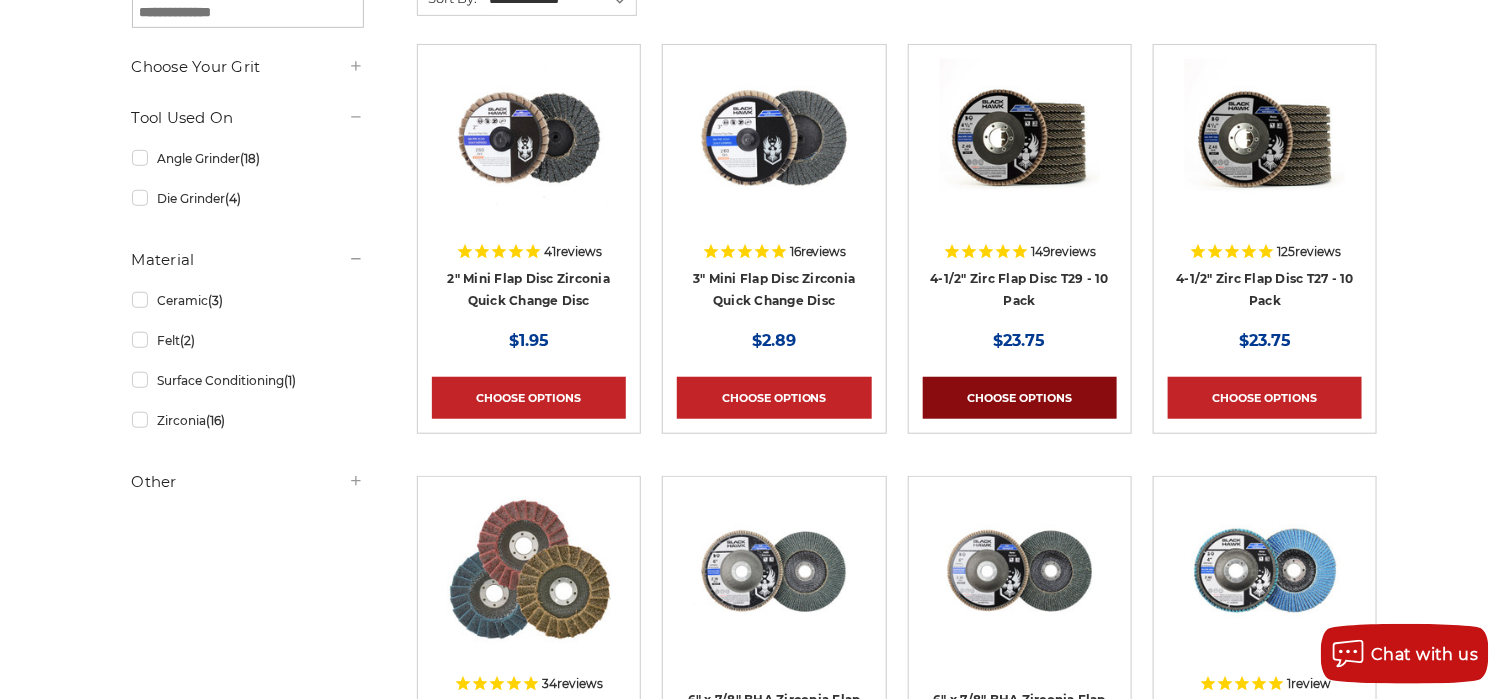 click on "Choose Options" at bounding box center [1020, 398] 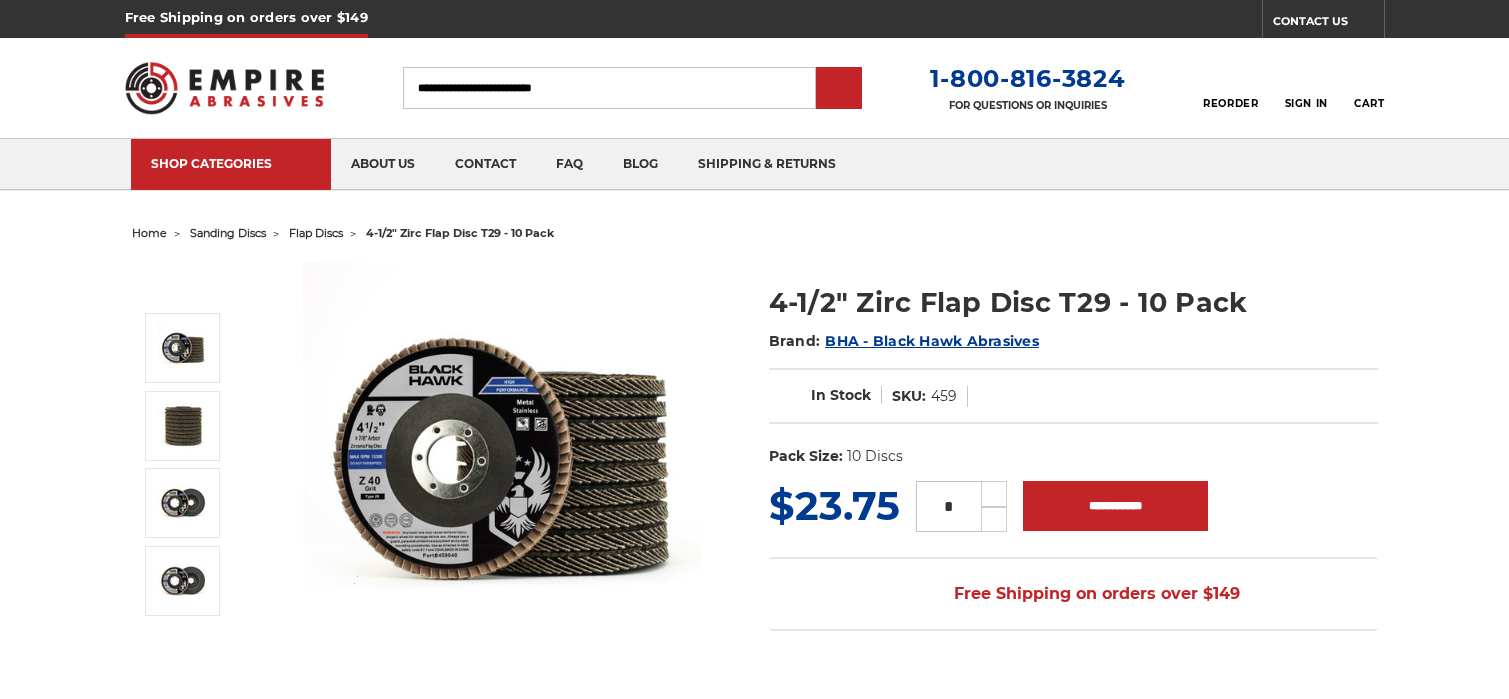 scroll, scrollTop: 0, scrollLeft: 0, axis: both 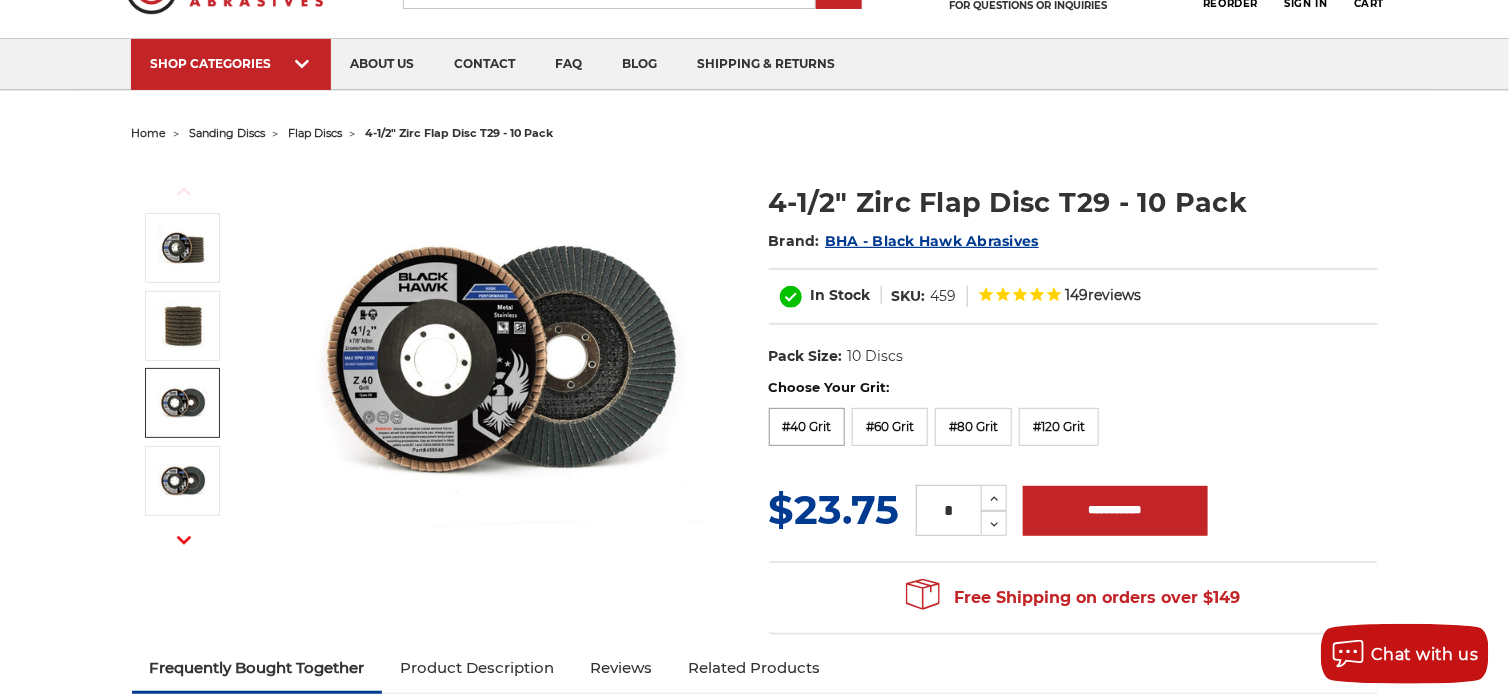 click on "#40 Grit" at bounding box center (807, 427) 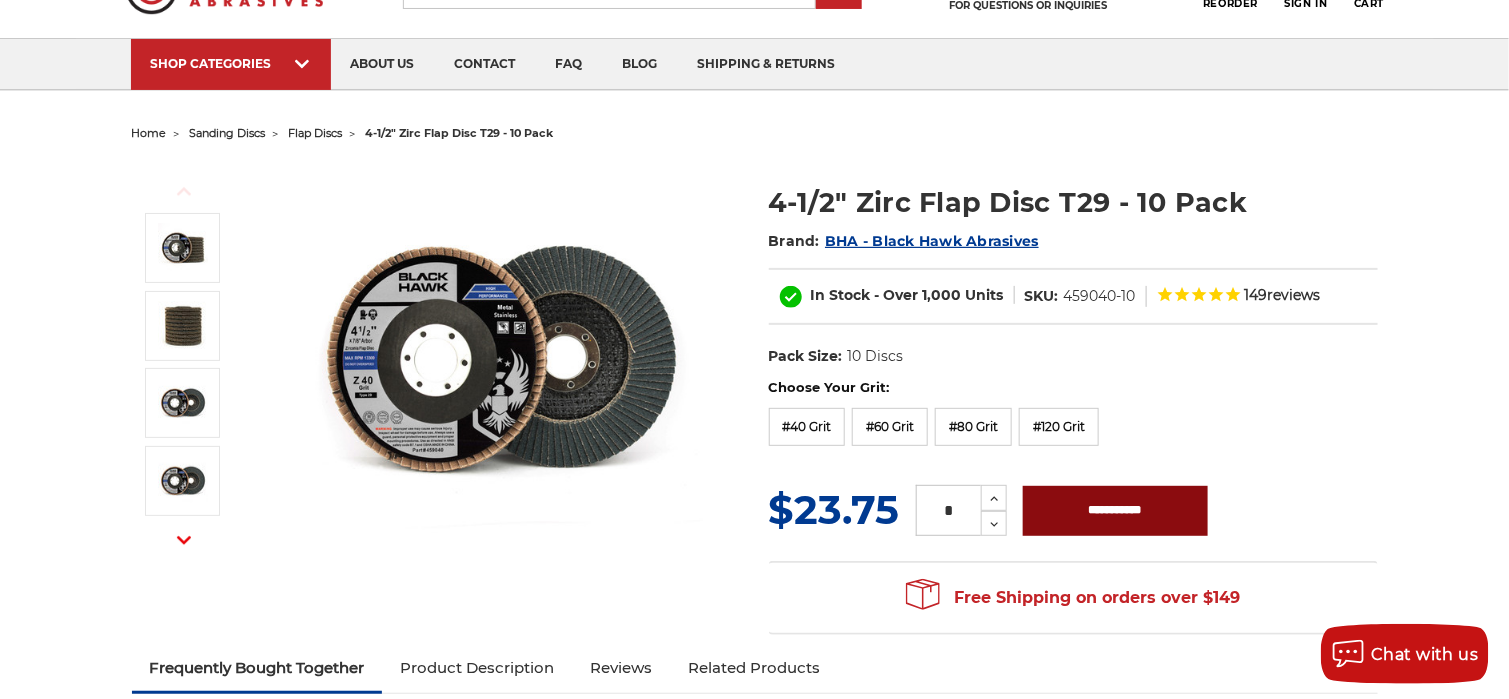 click on "**********" at bounding box center [1115, 511] 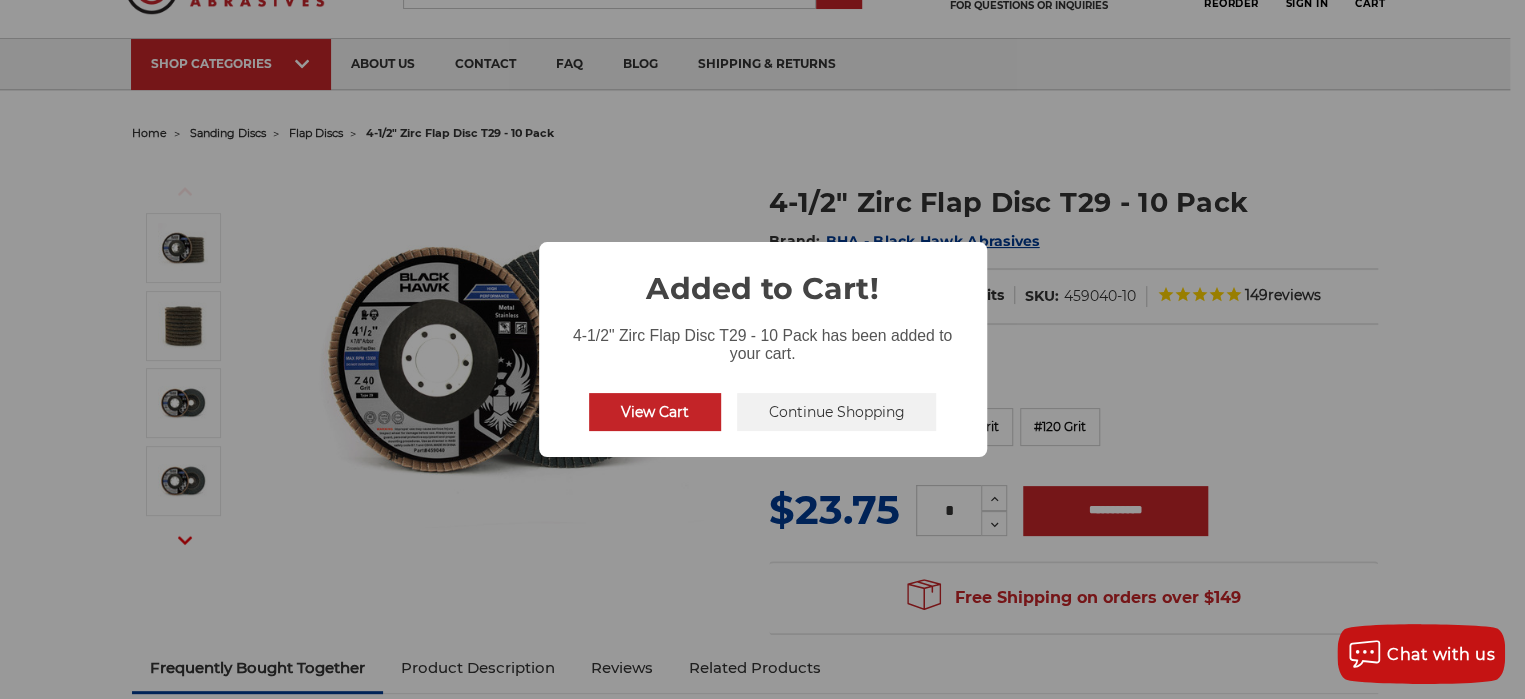 click on "Continue Shopping" at bounding box center [837, 412] 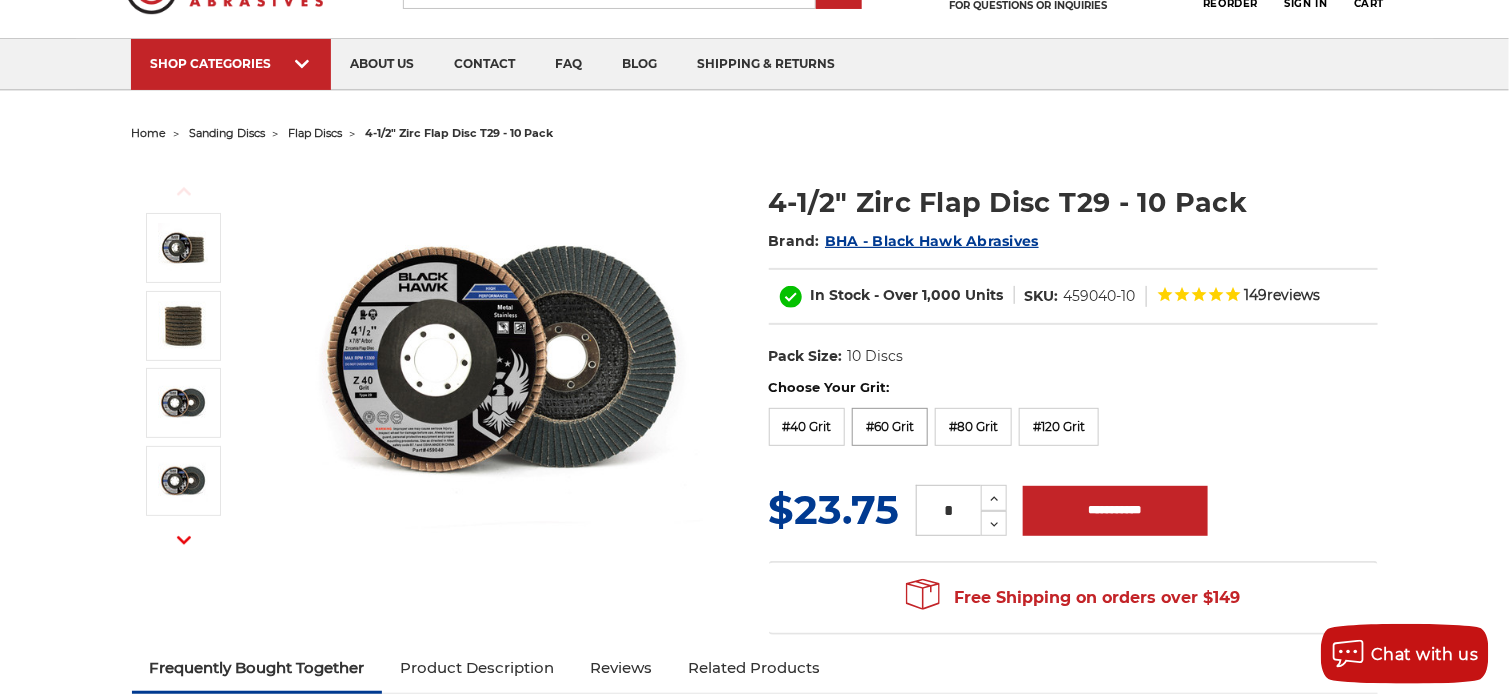 click on "#60 Grit" at bounding box center (890, 427) 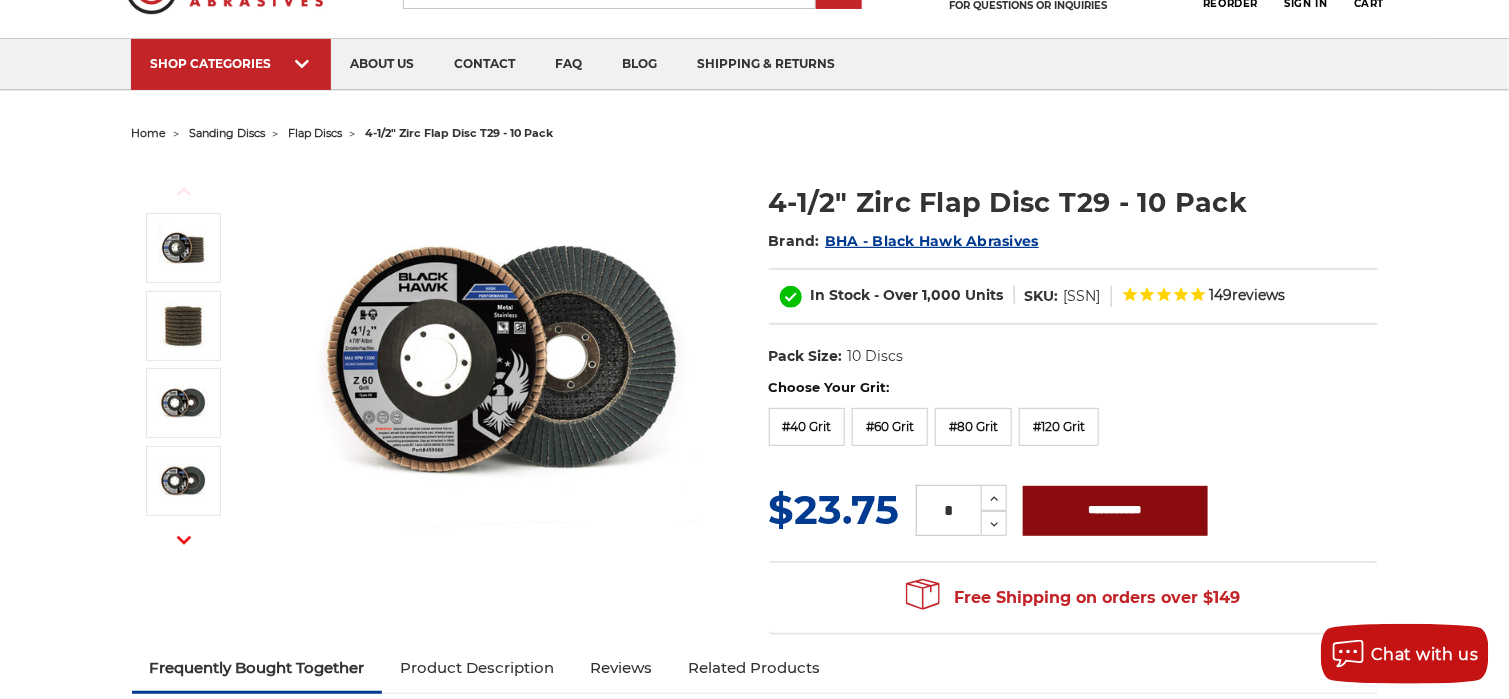 click on "**********" at bounding box center (1115, 511) 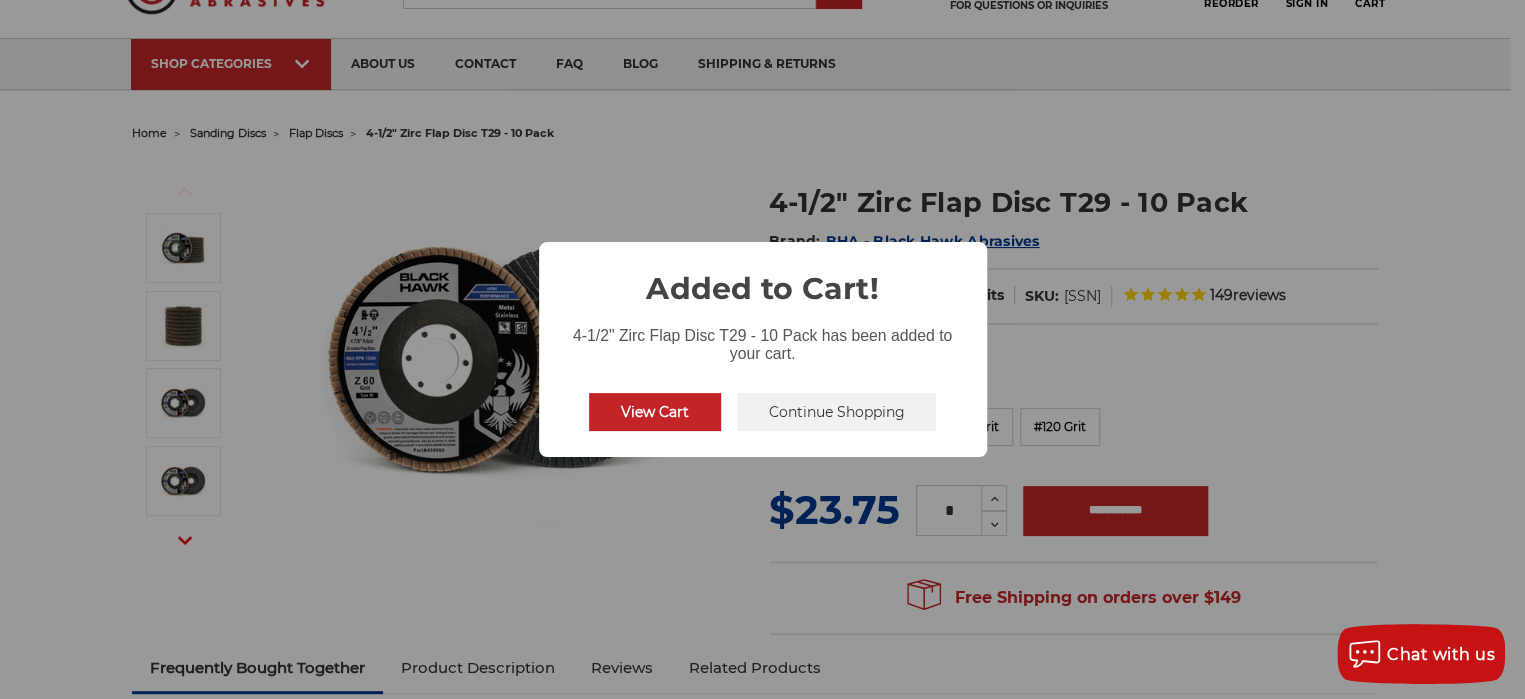 click on "Continue Shopping" at bounding box center [837, 412] 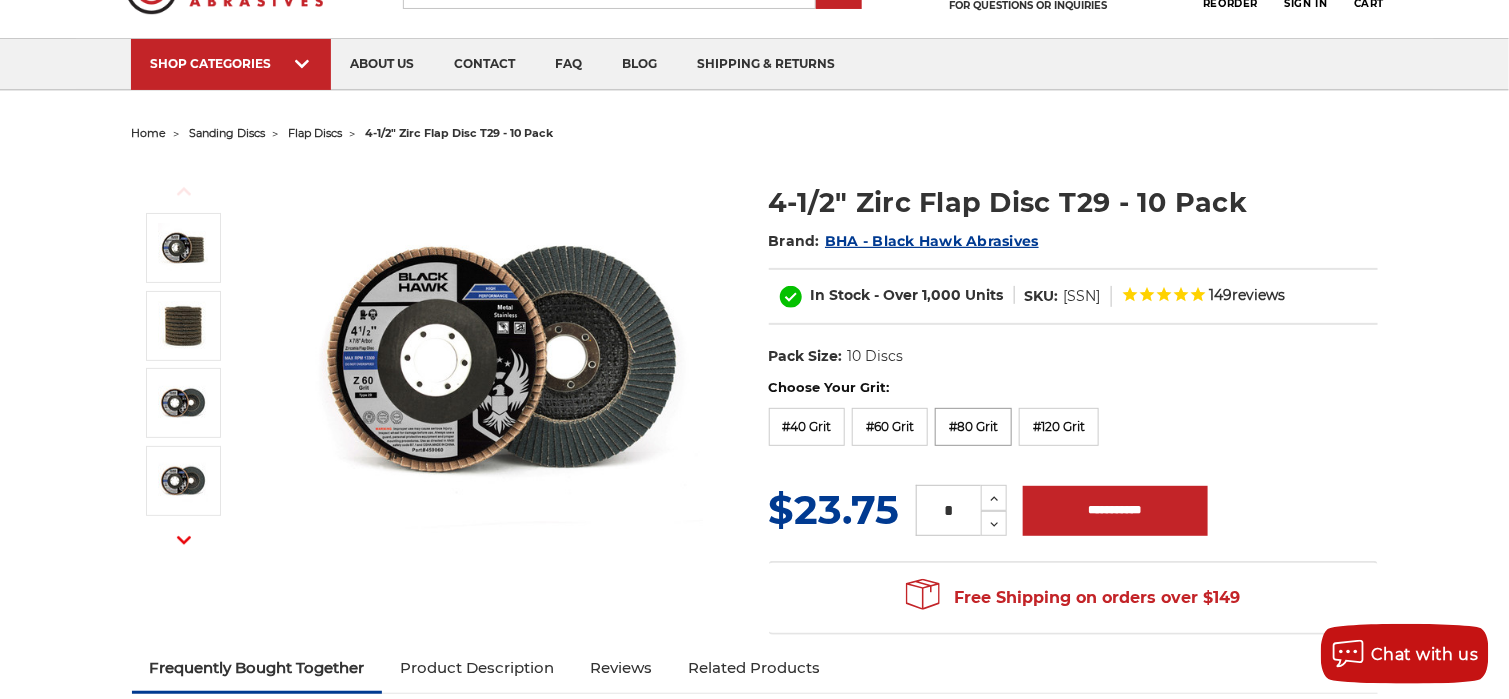 click on "#80 Grit" at bounding box center [973, 427] 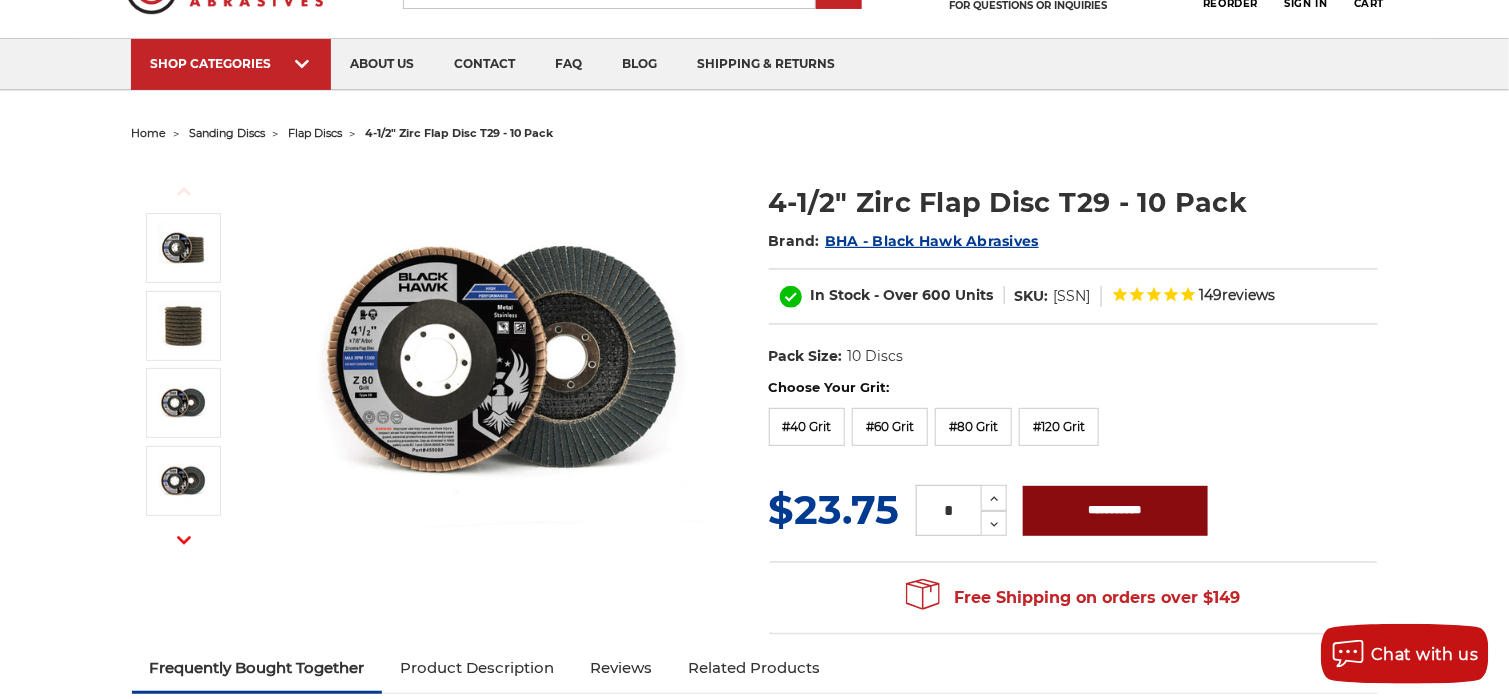 click on "**********" at bounding box center [1115, 511] 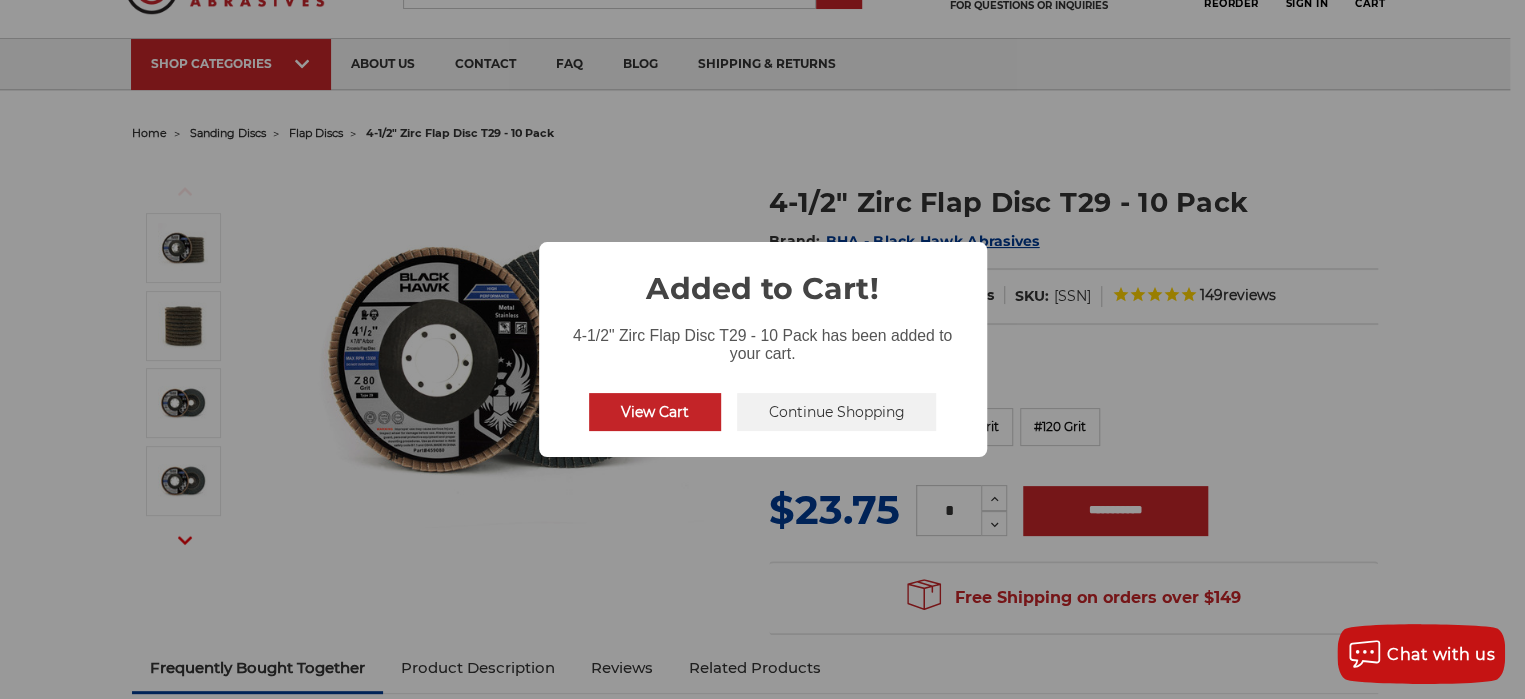 click on "Continue Shopping" at bounding box center (837, 412) 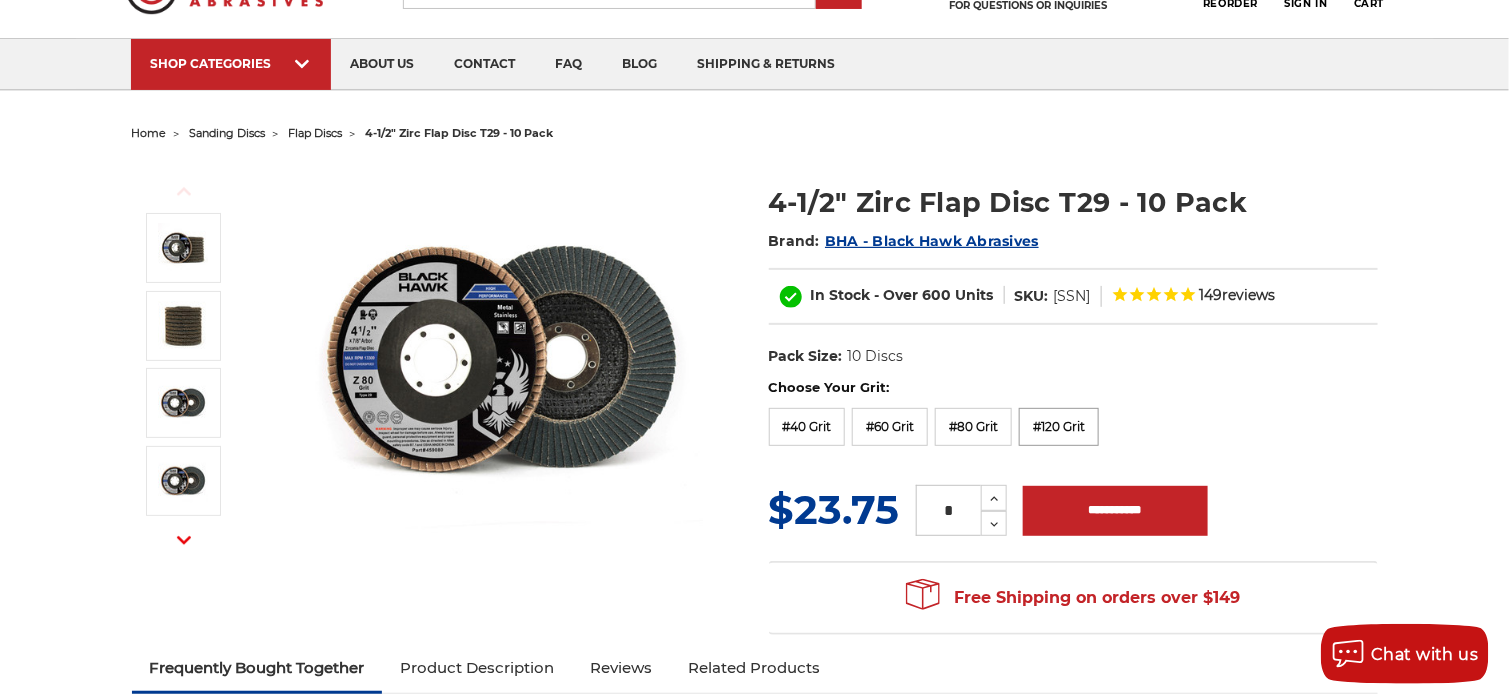 click on "#120 Grit" at bounding box center [1059, 427] 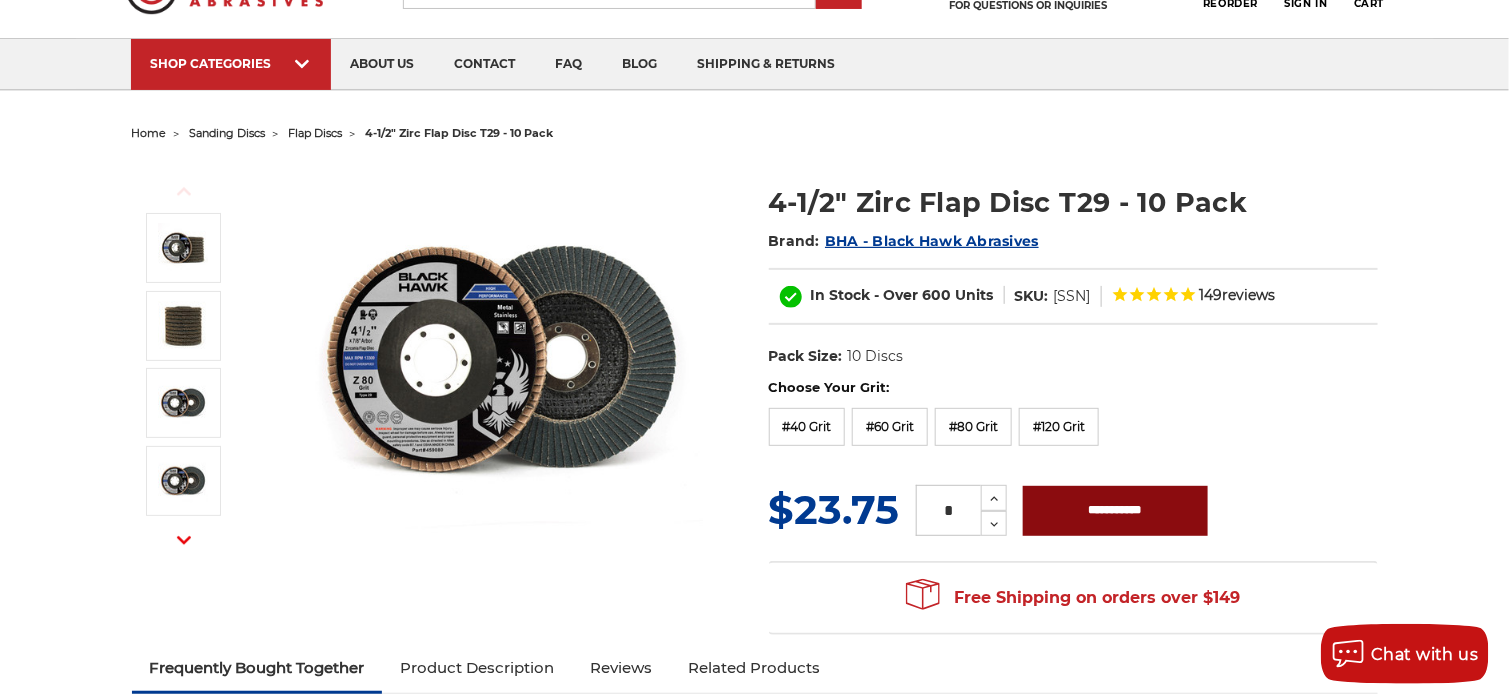 click on "**********" at bounding box center [1115, 511] 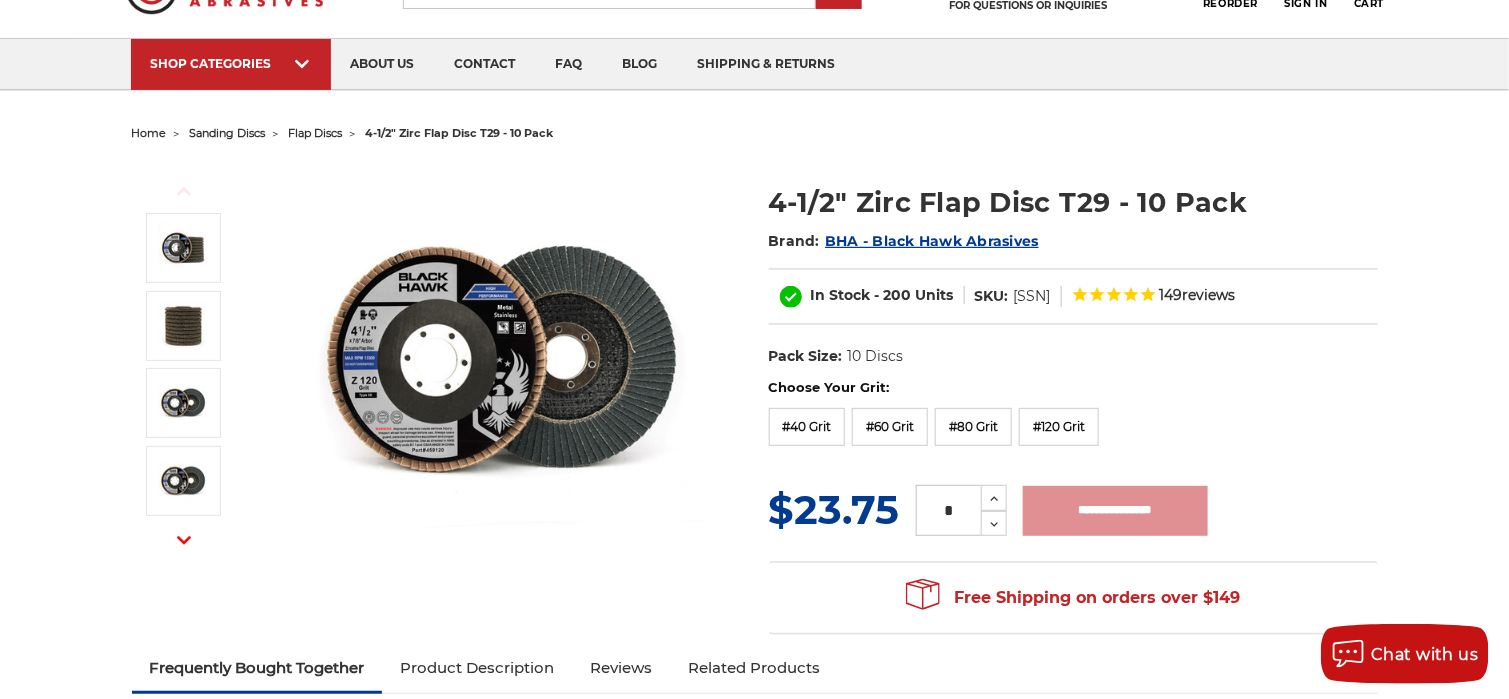 type on "**********" 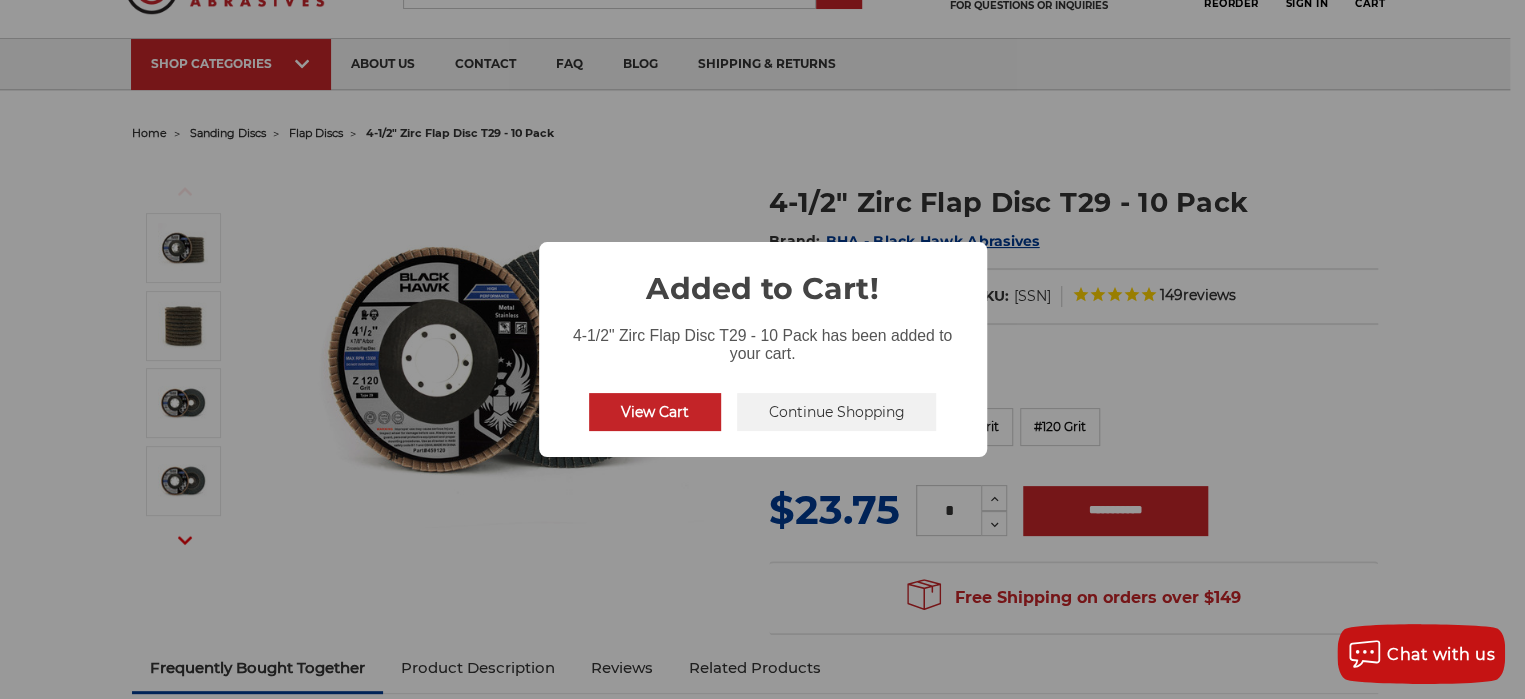 click on "Continue Shopping" at bounding box center (837, 412) 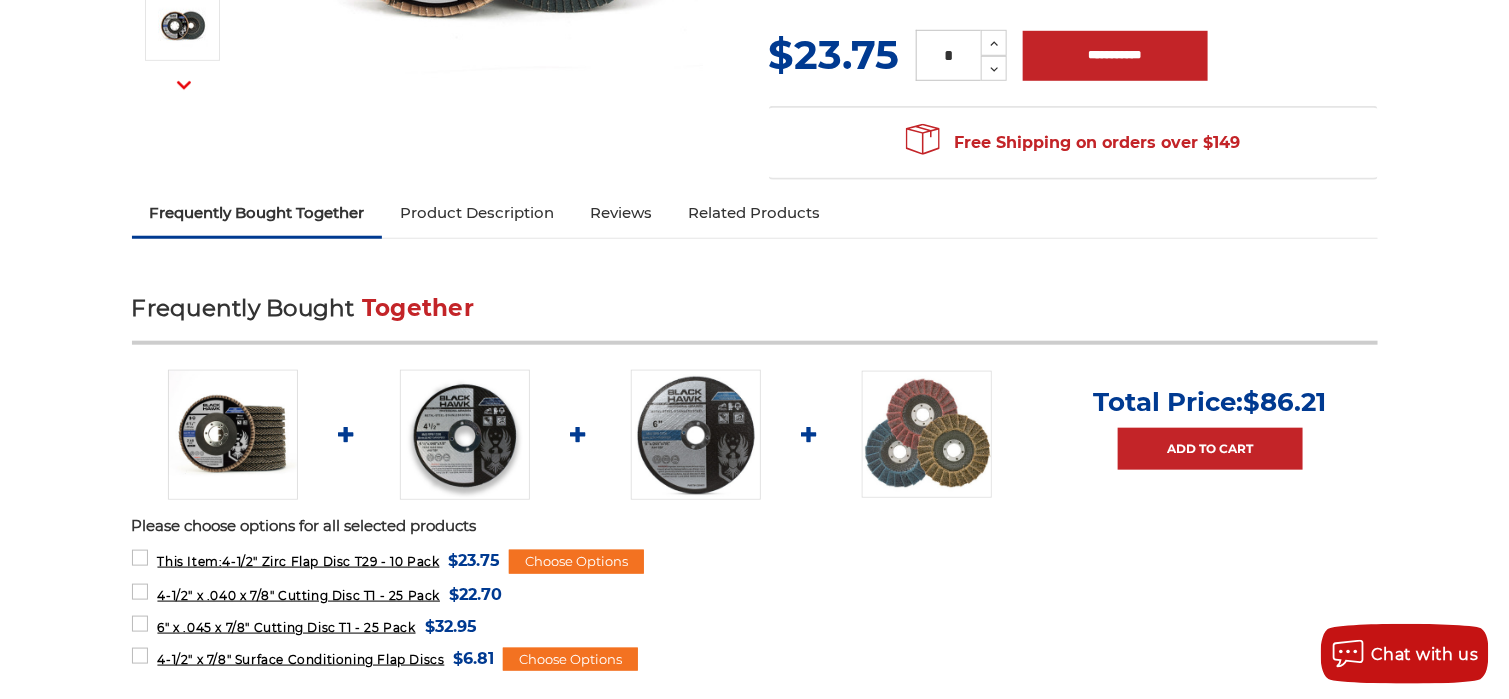 scroll, scrollTop: 600, scrollLeft: 0, axis: vertical 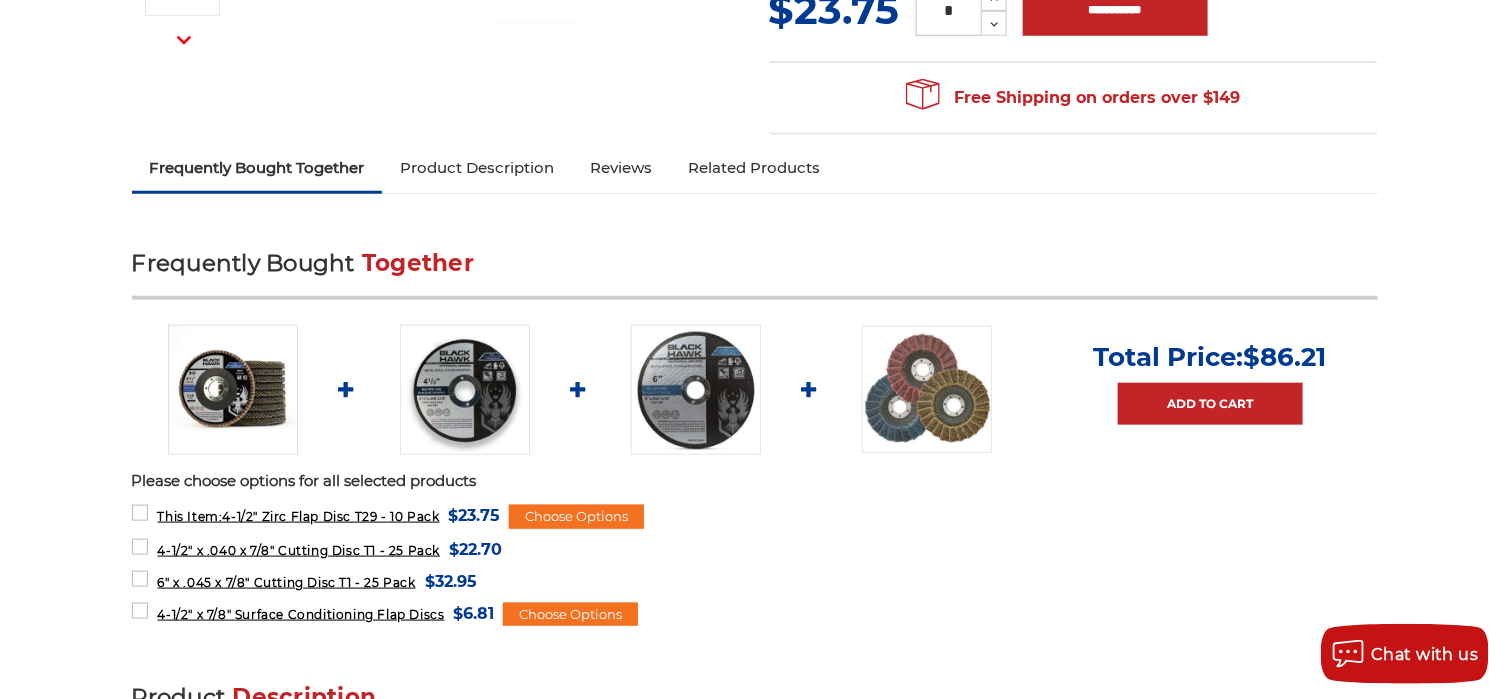 click at bounding box center (927, 389) 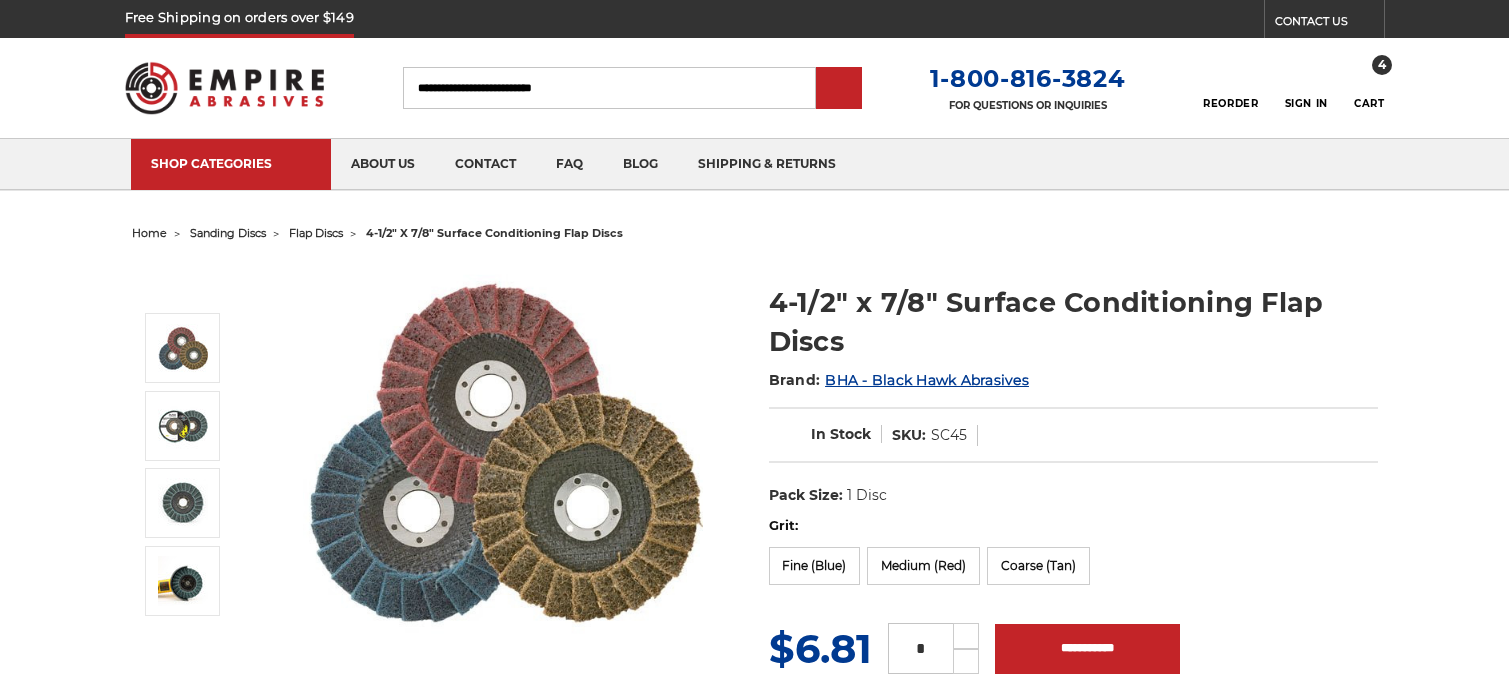 scroll, scrollTop: 0, scrollLeft: 0, axis: both 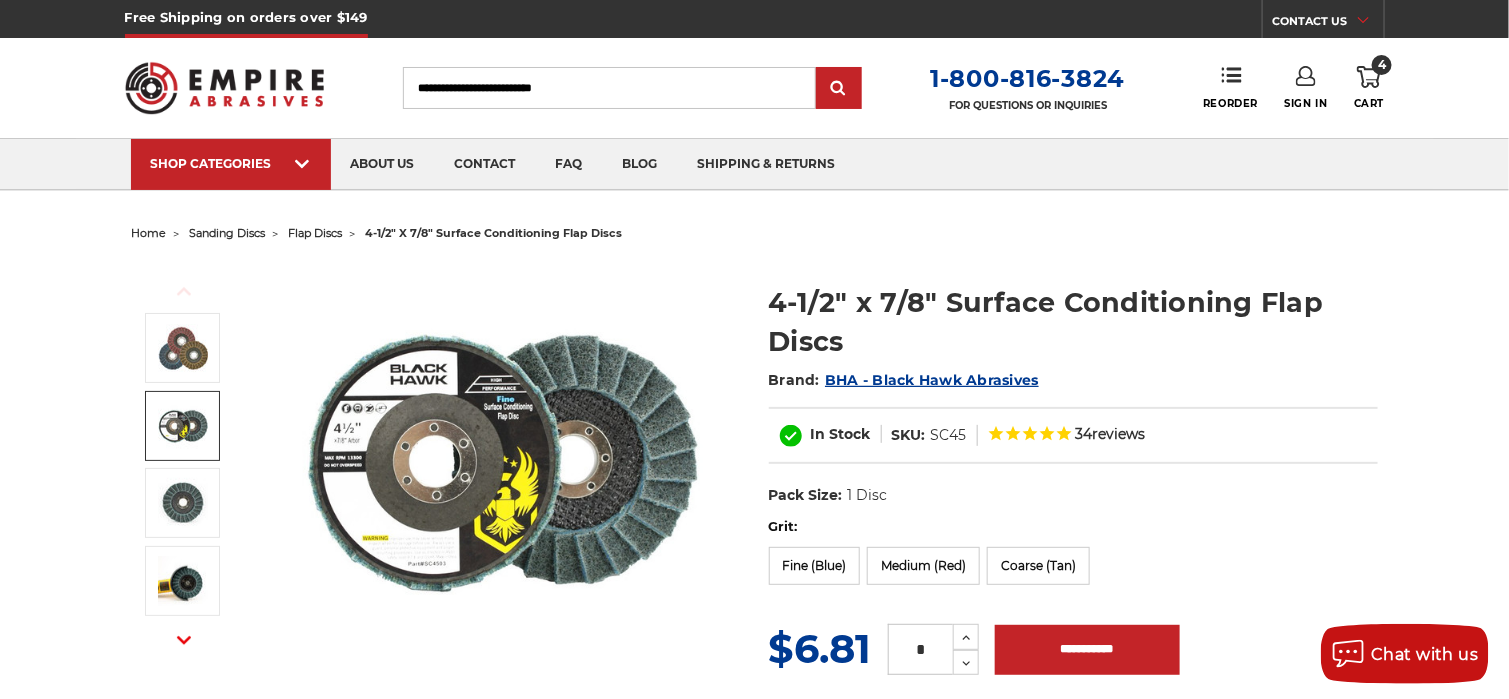 click at bounding box center [183, 426] 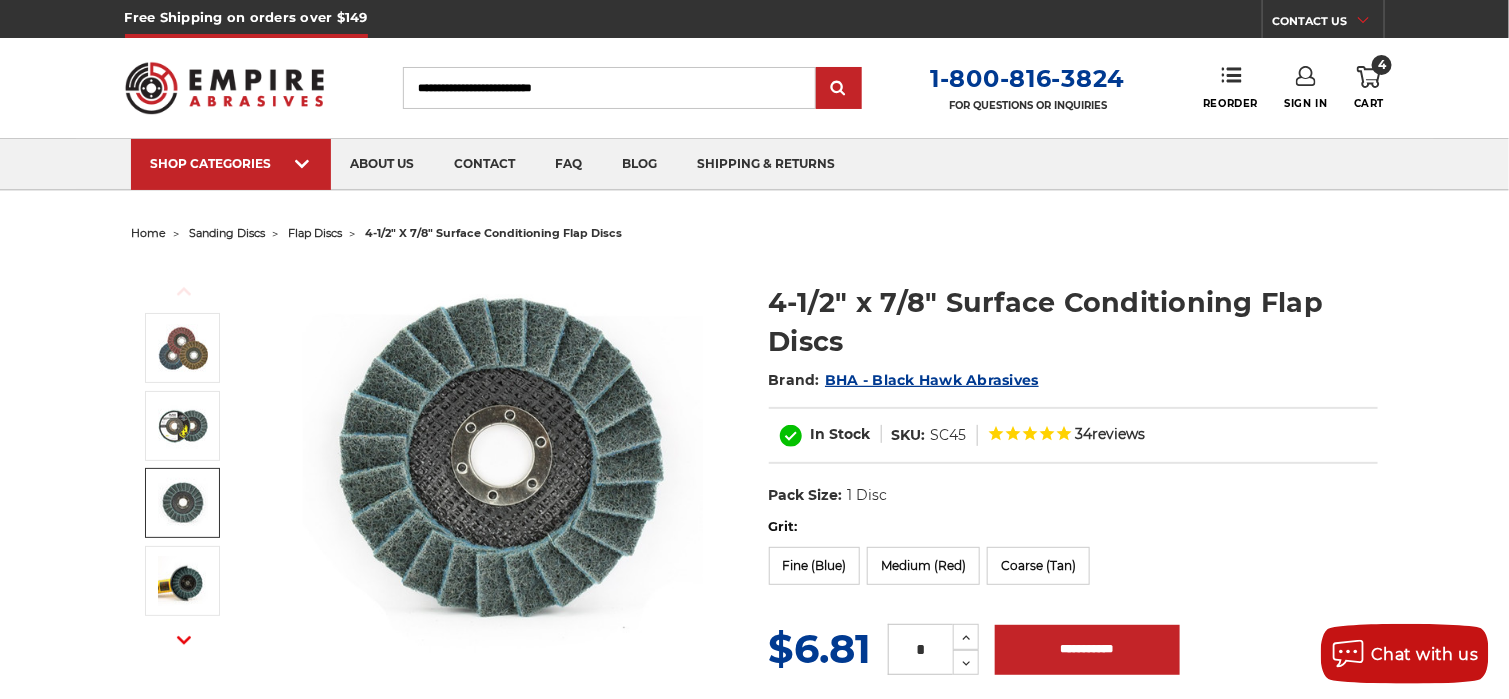 click at bounding box center (183, 503) 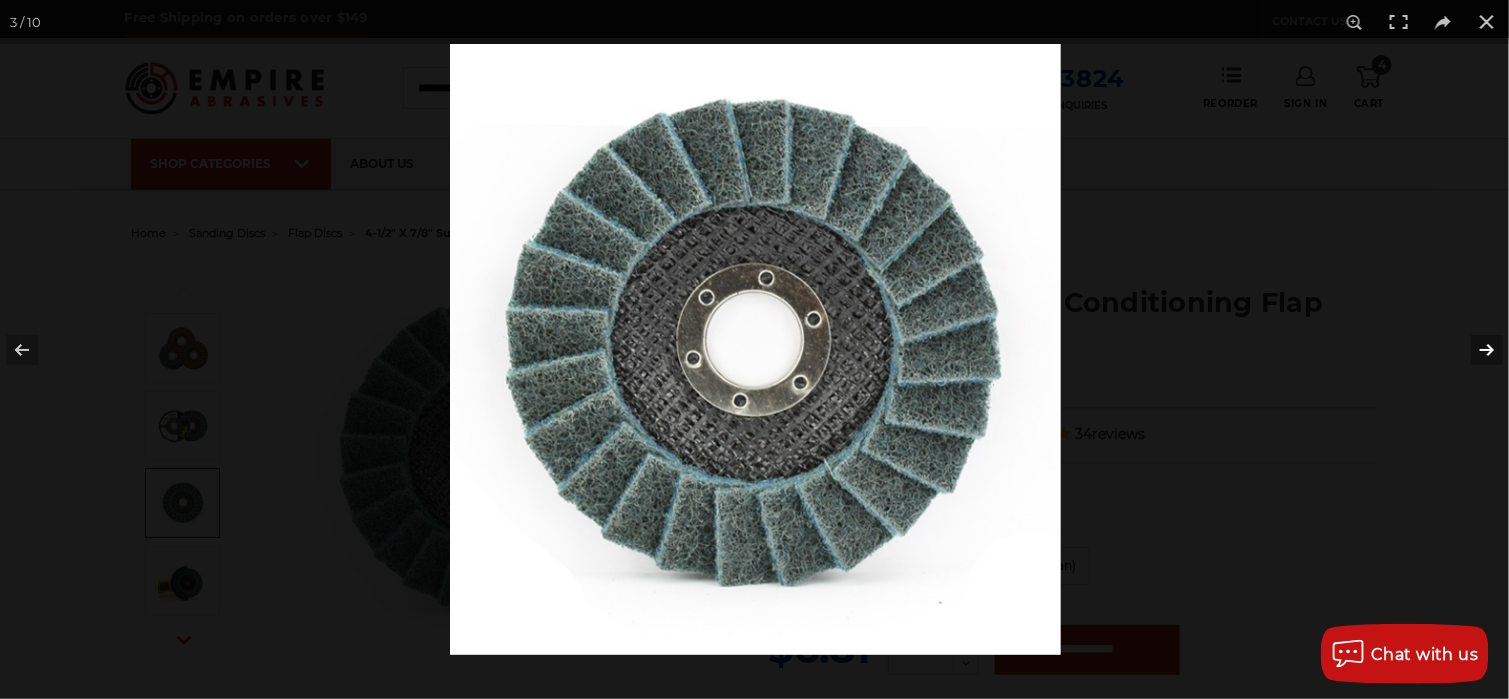 click at bounding box center (1474, 350) 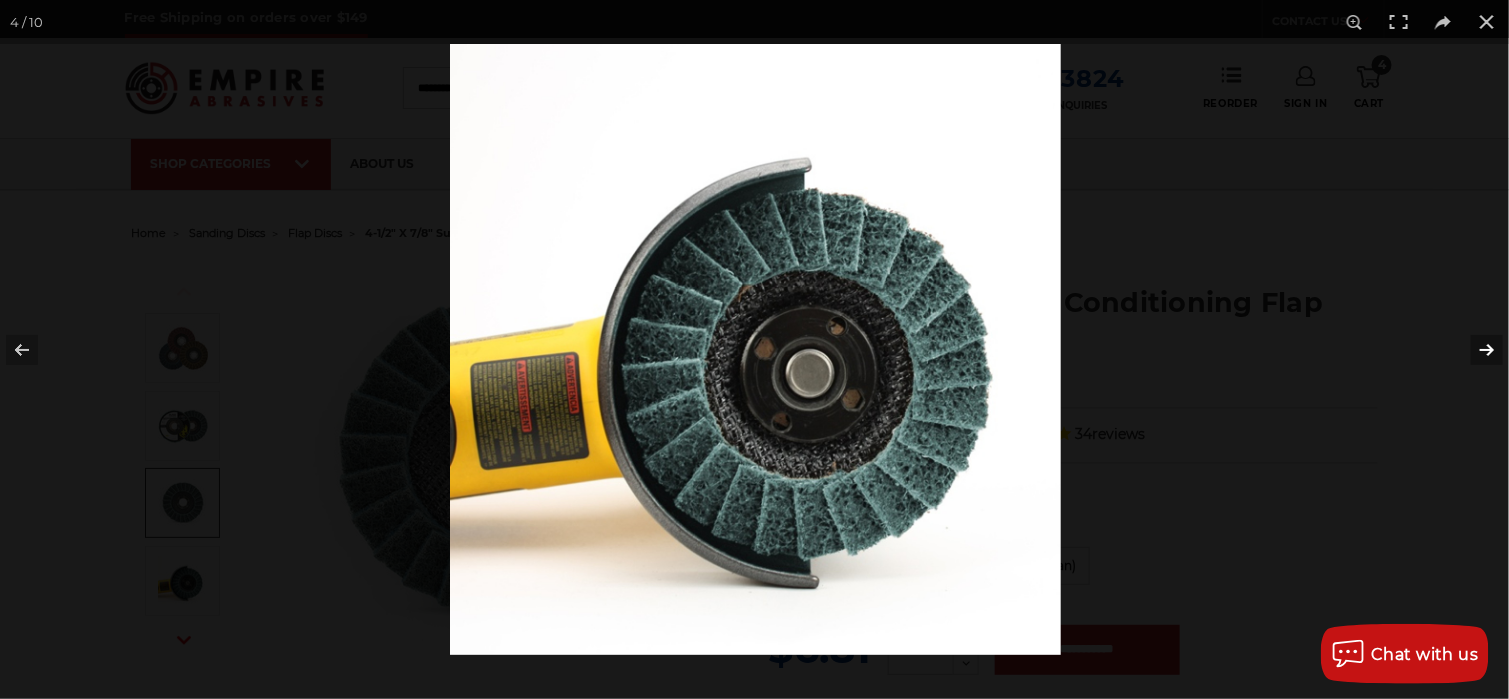 click at bounding box center [1474, 350] 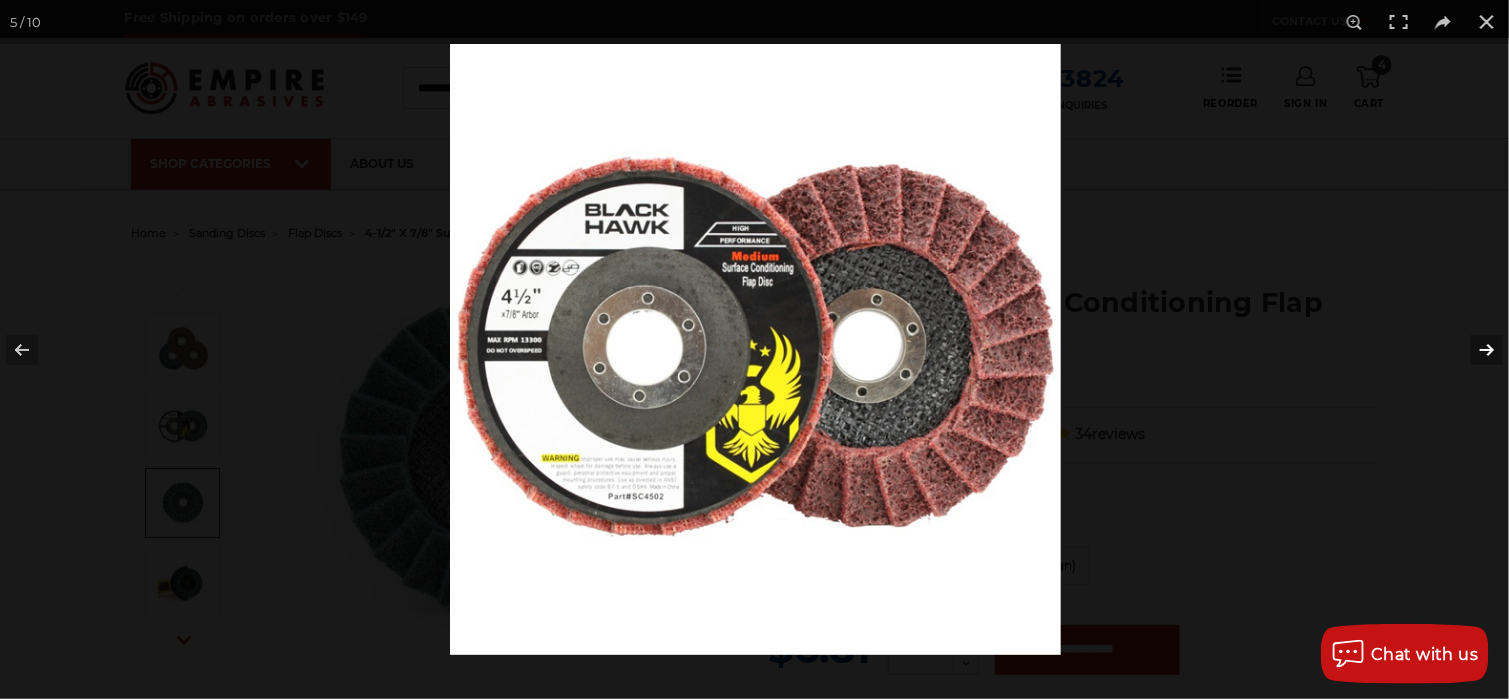 click at bounding box center (1474, 350) 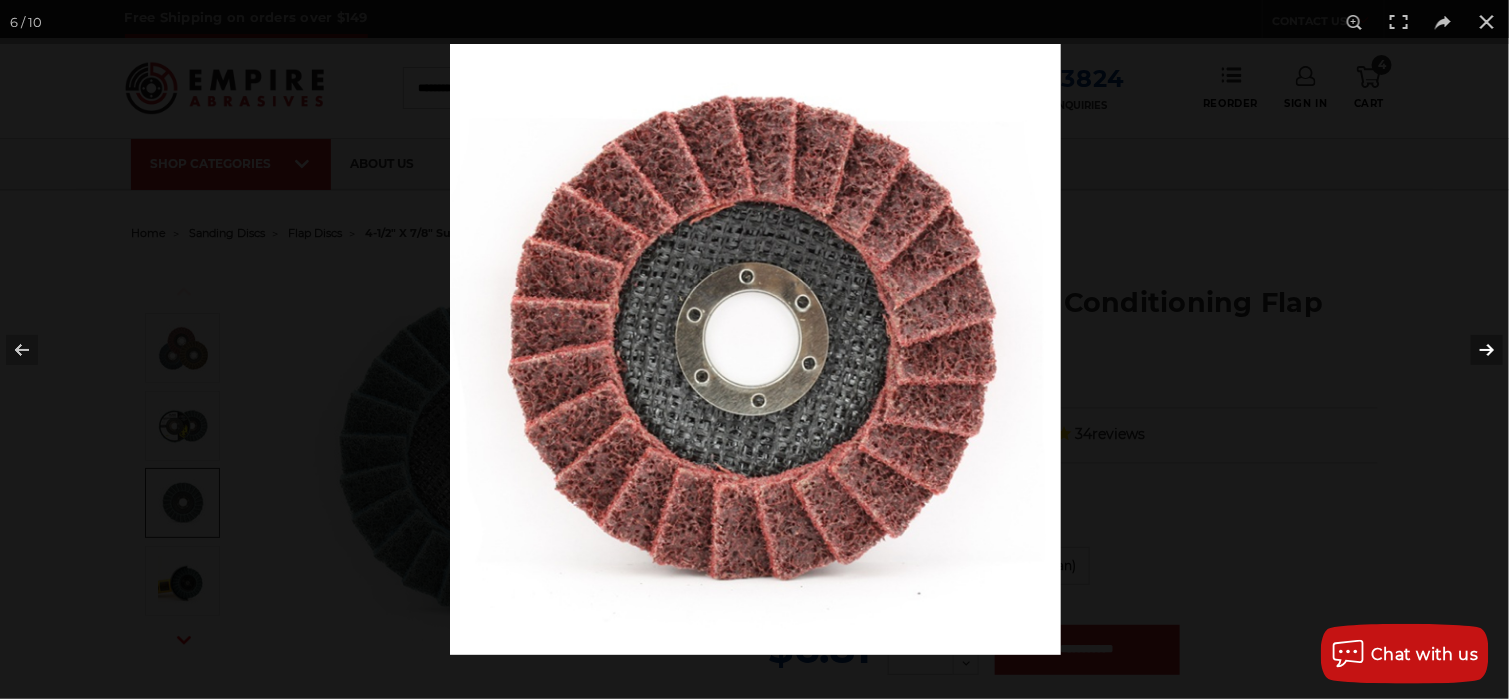 click at bounding box center [1474, 350] 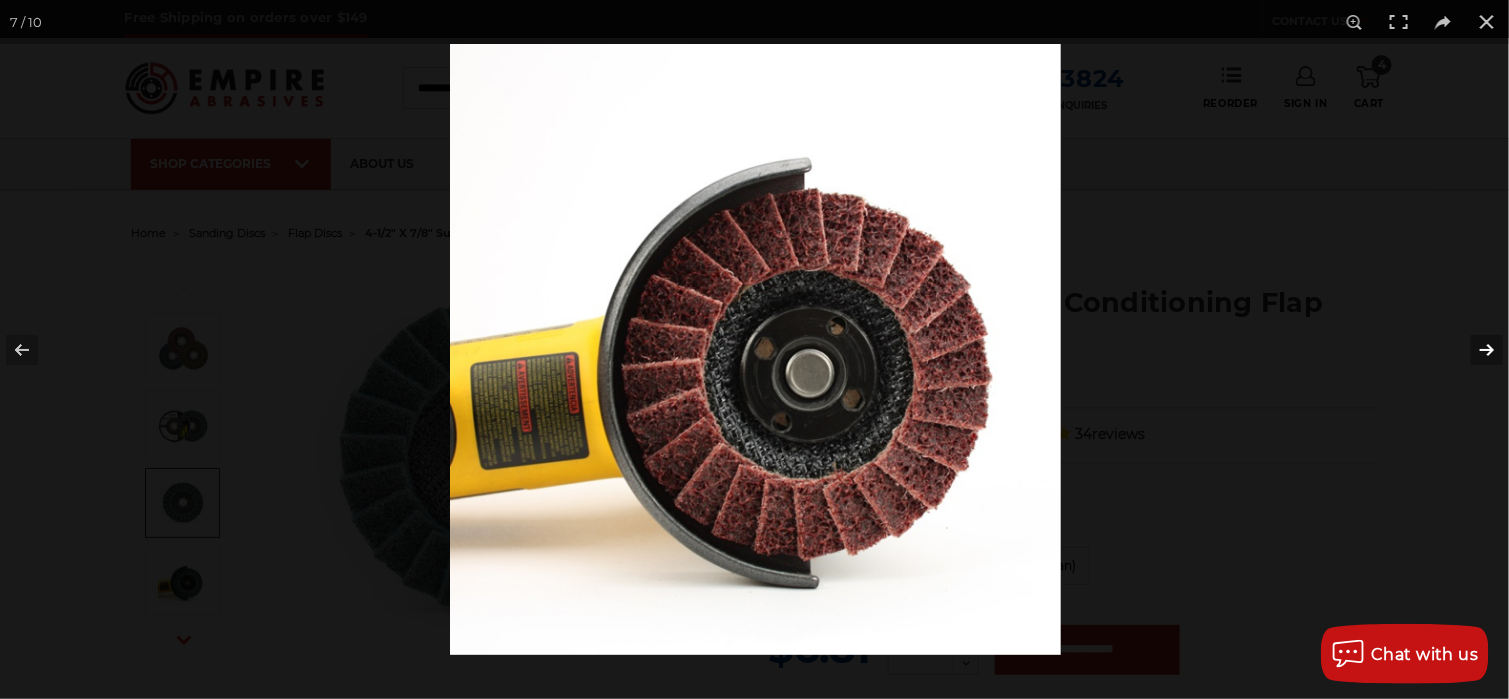 click at bounding box center [1474, 350] 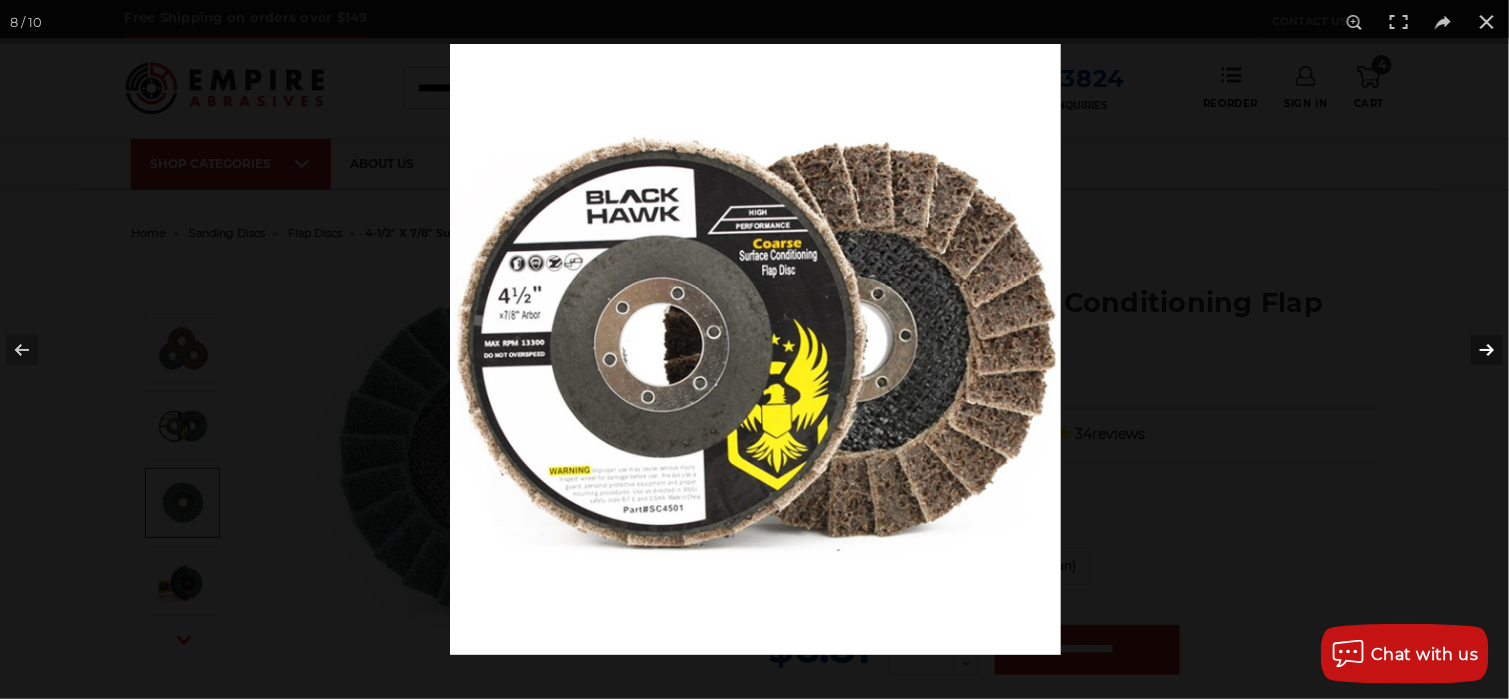 click at bounding box center (1474, 350) 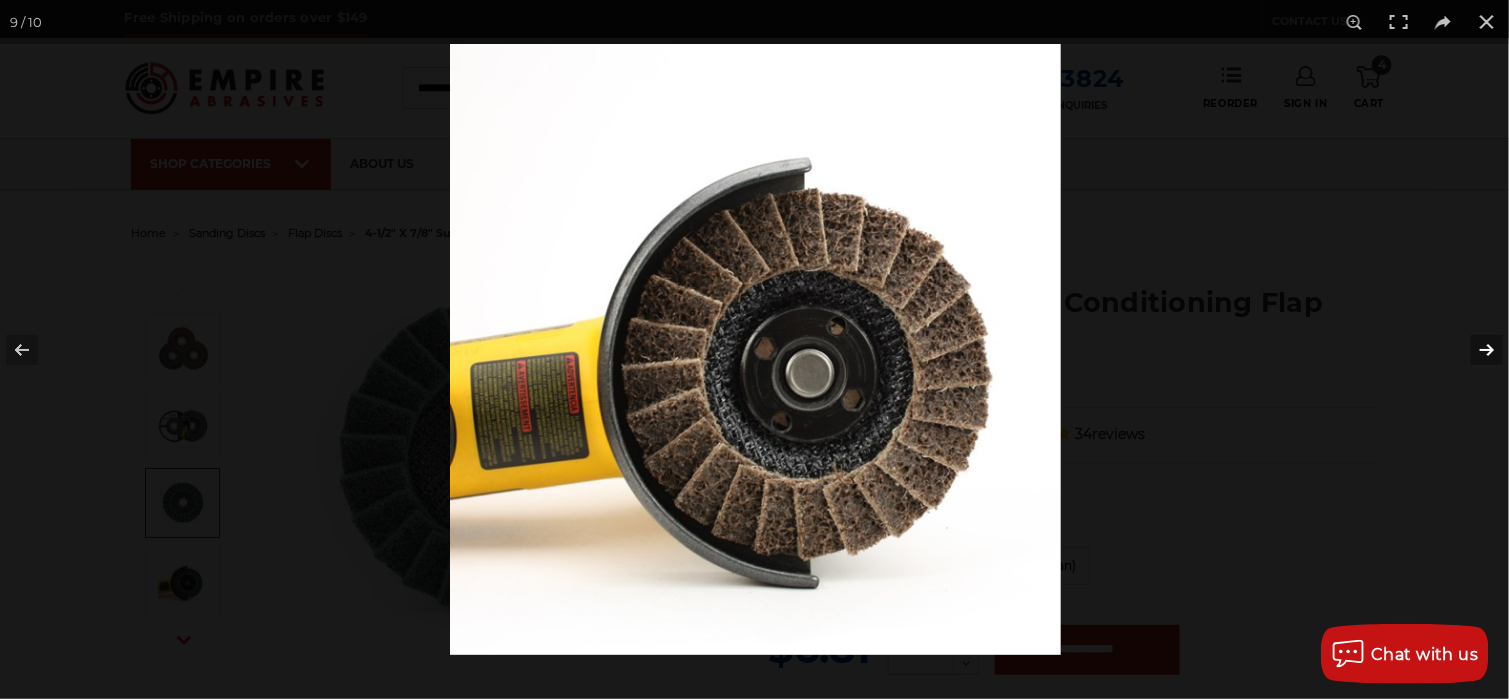 click at bounding box center [1474, 350] 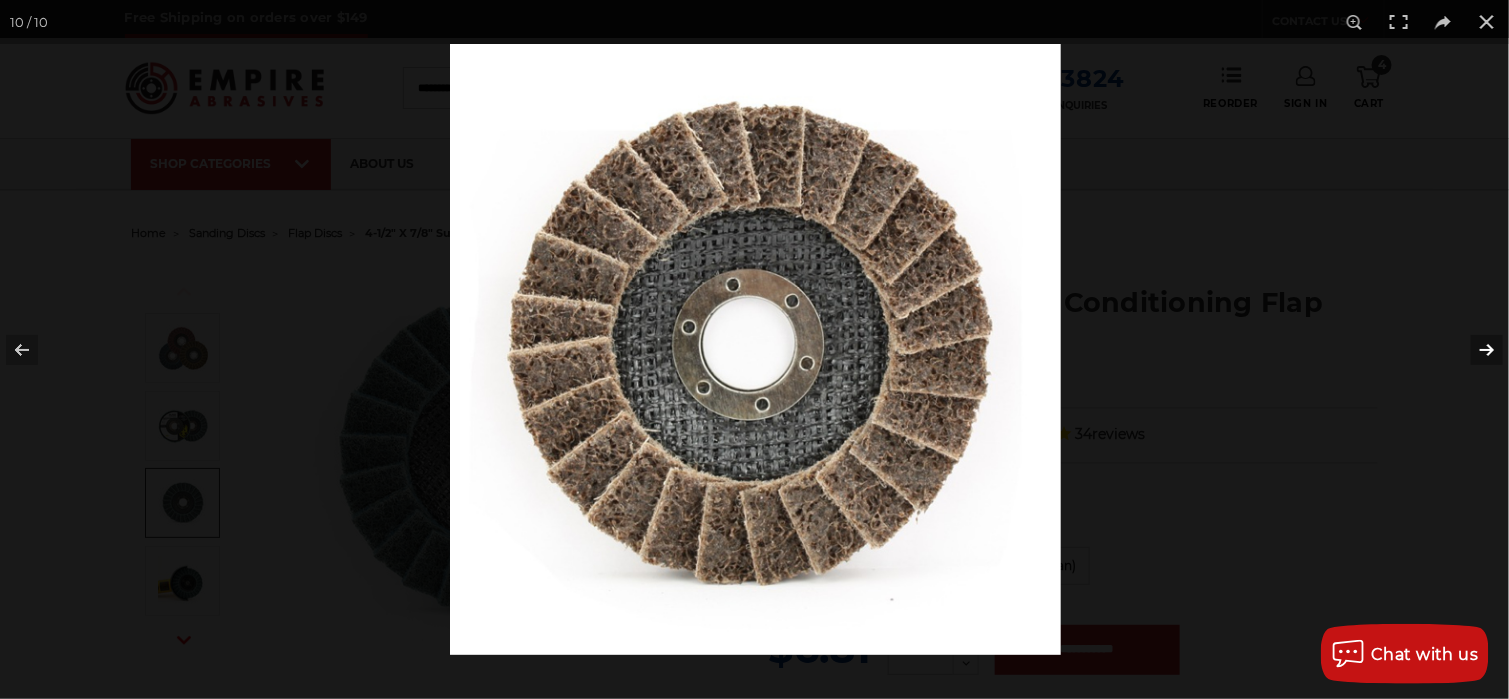 click at bounding box center [1474, 350] 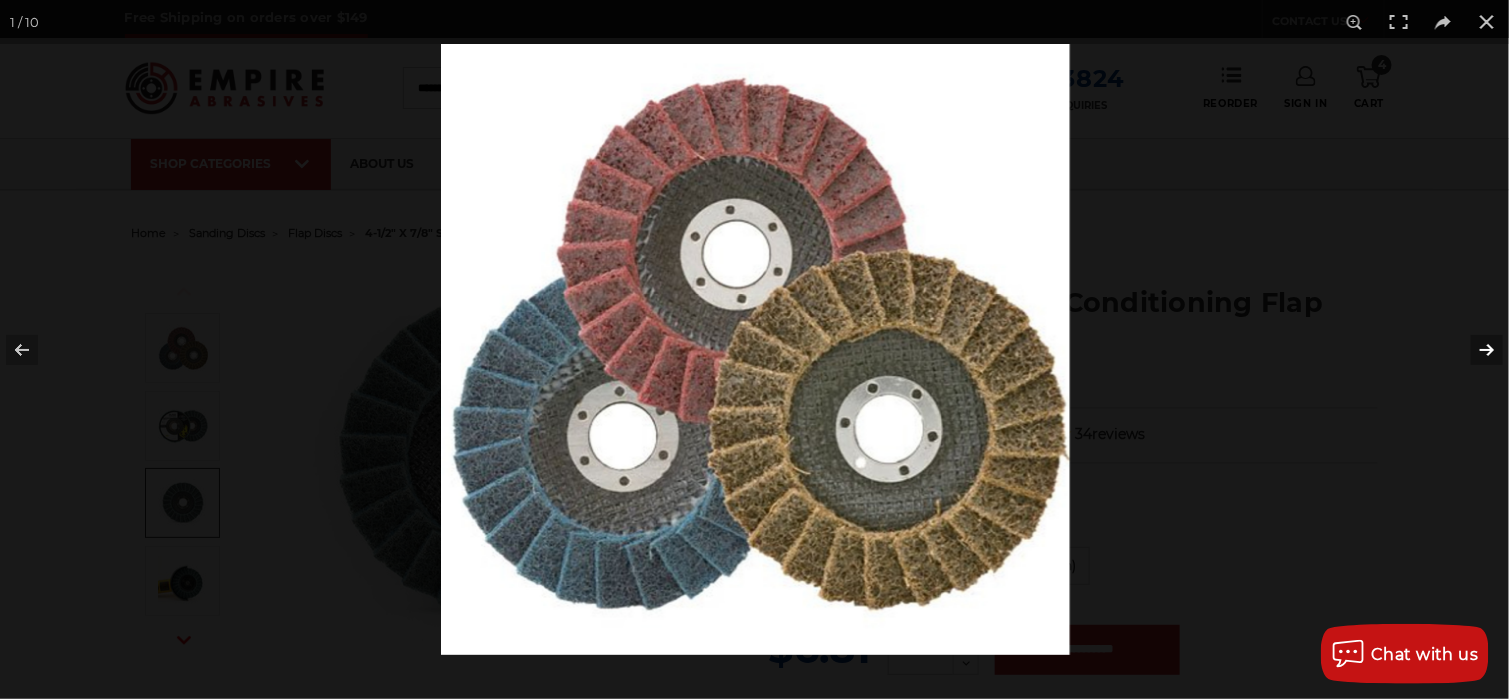 click at bounding box center (1474, 350) 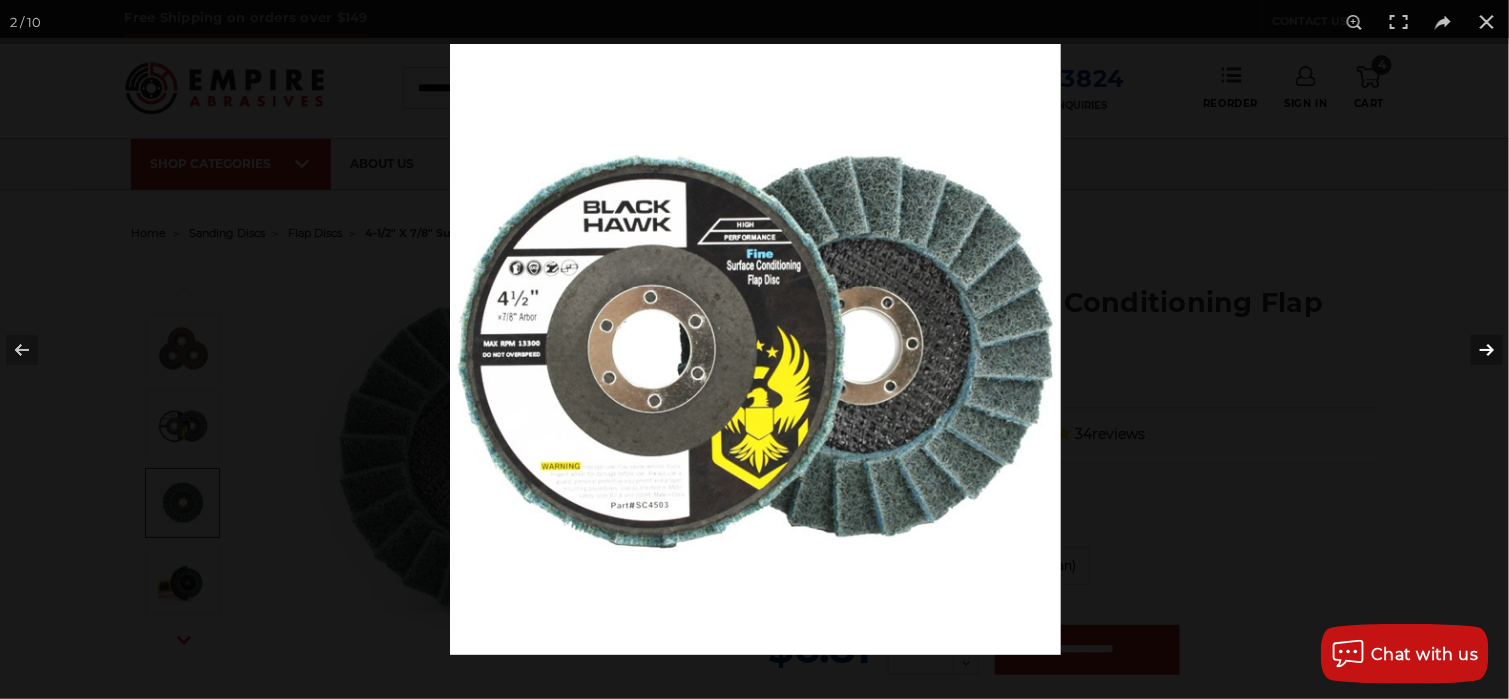 click at bounding box center (1474, 350) 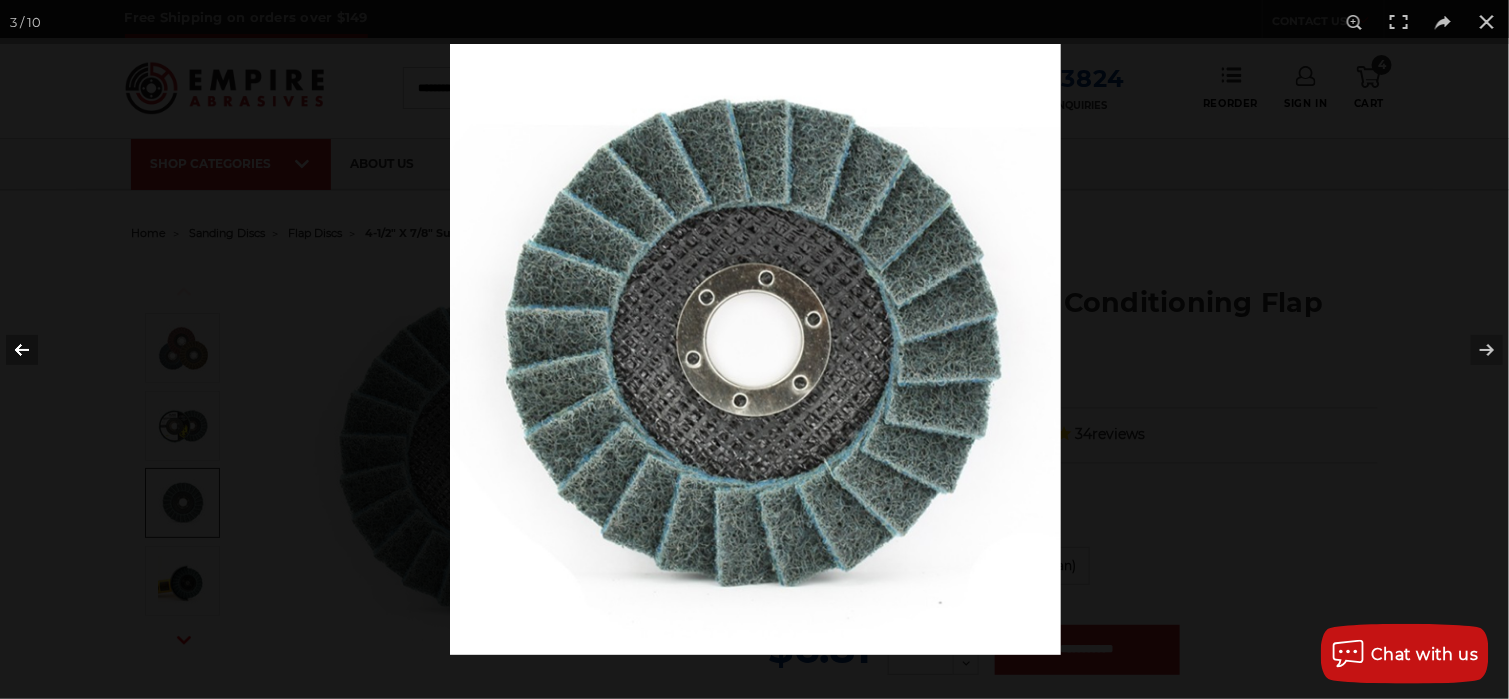 click at bounding box center (35, 350) 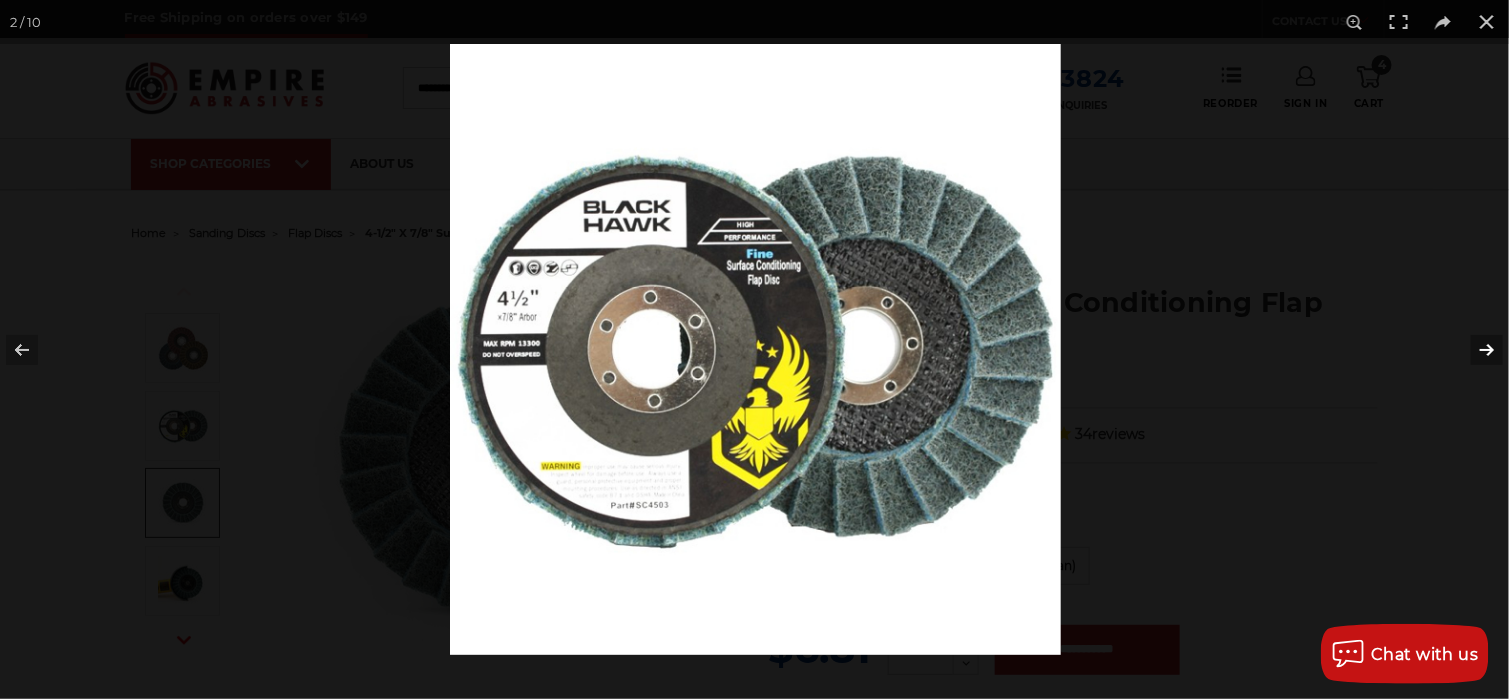 click at bounding box center [1474, 350] 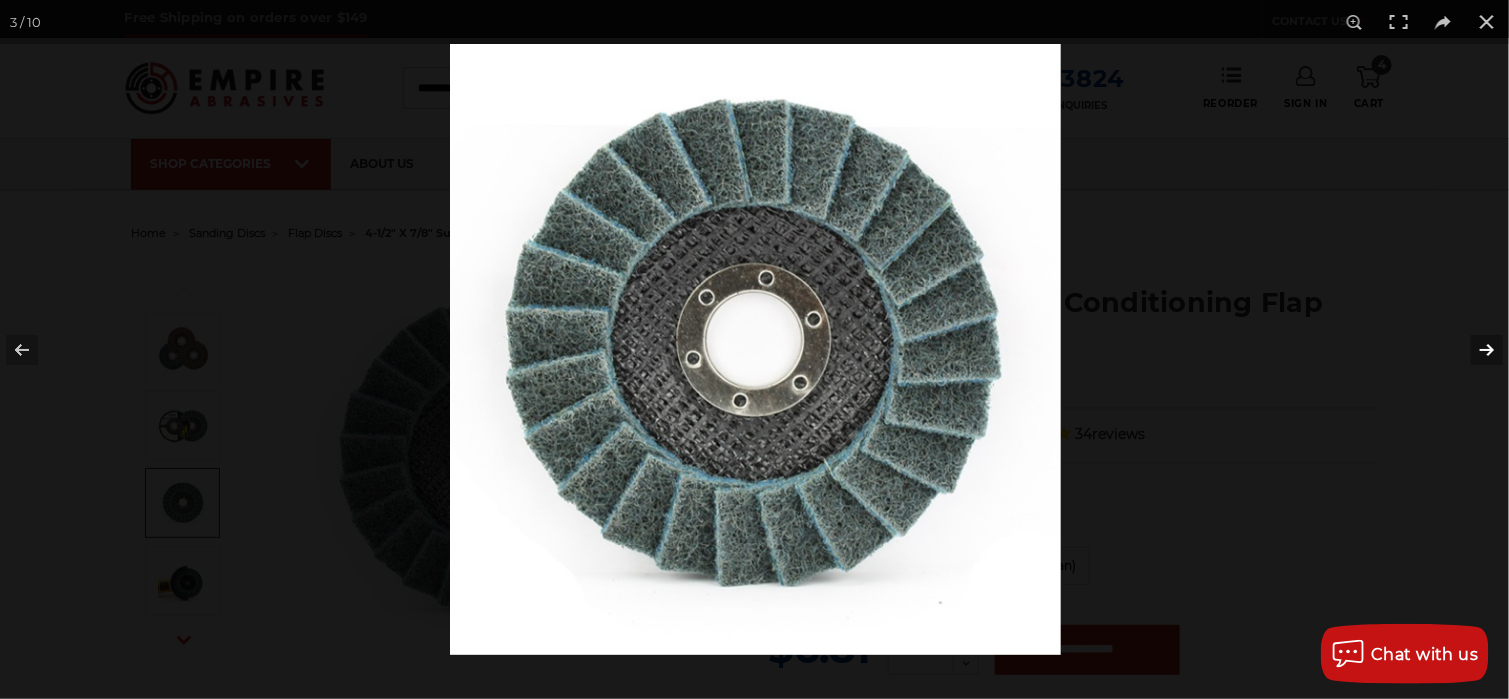 click at bounding box center [1474, 350] 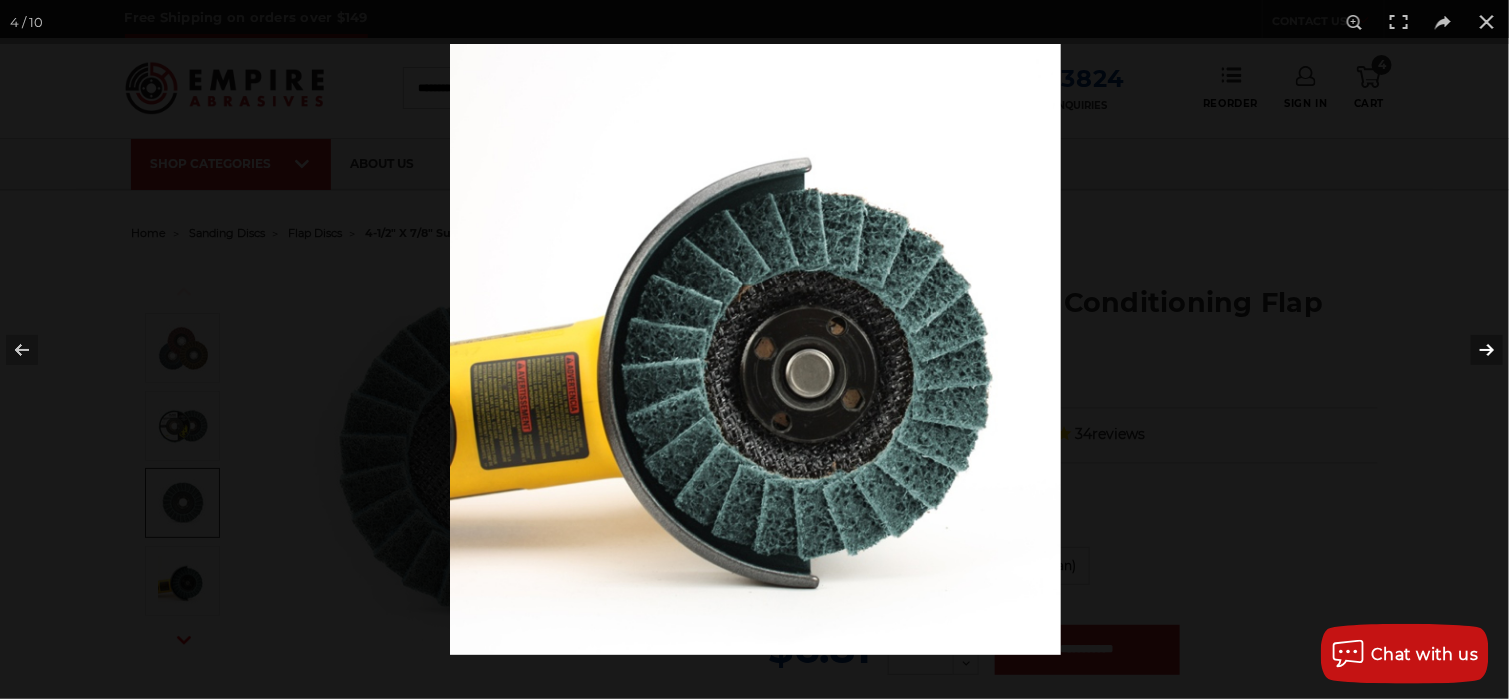 click at bounding box center (1474, 350) 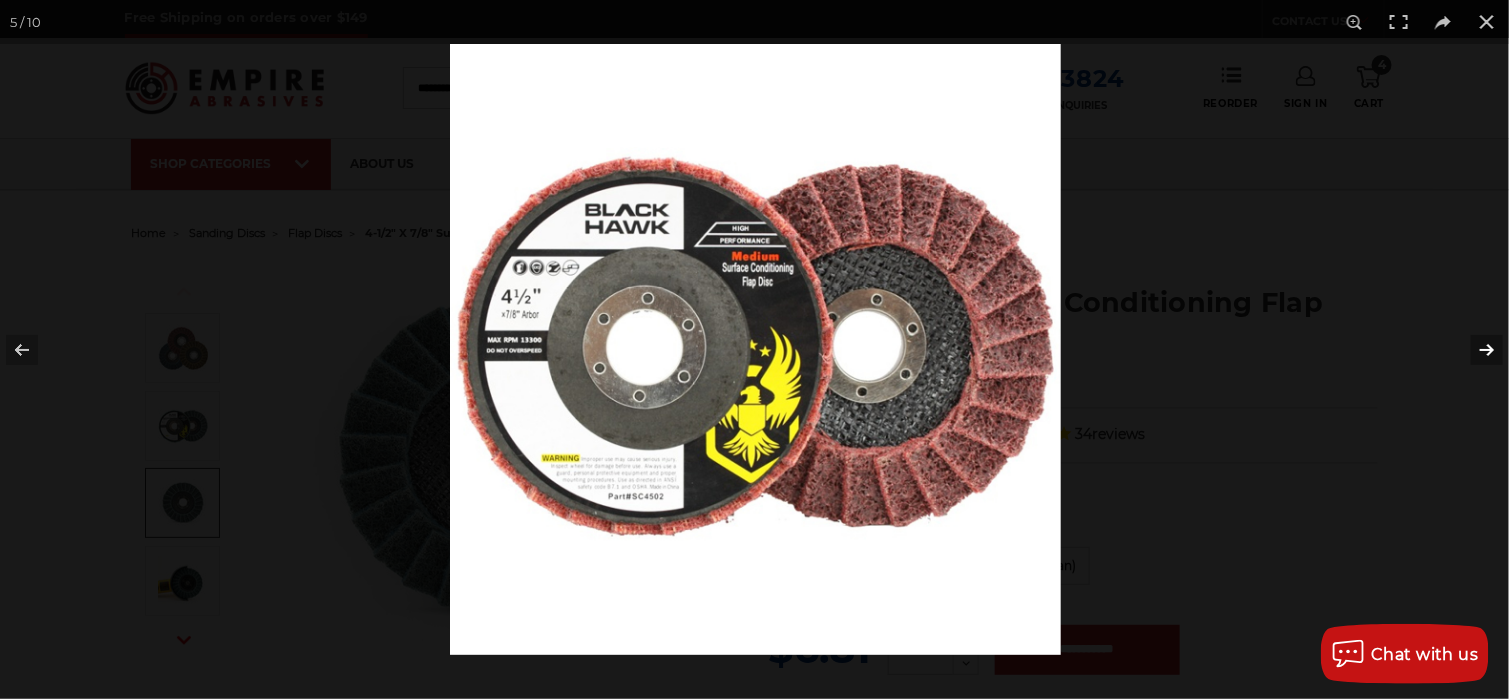 click at bounding box center (1474, 350) 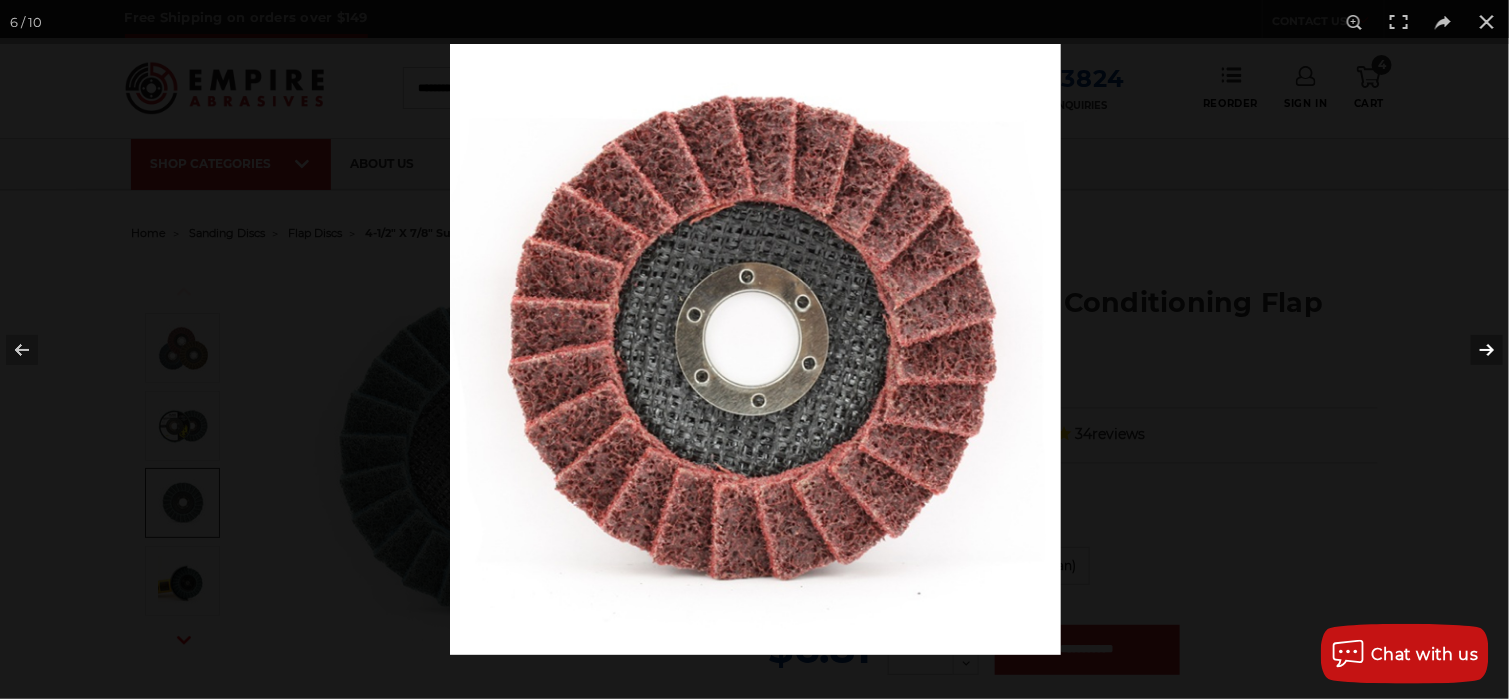 click at bounding box center (1474, 350) 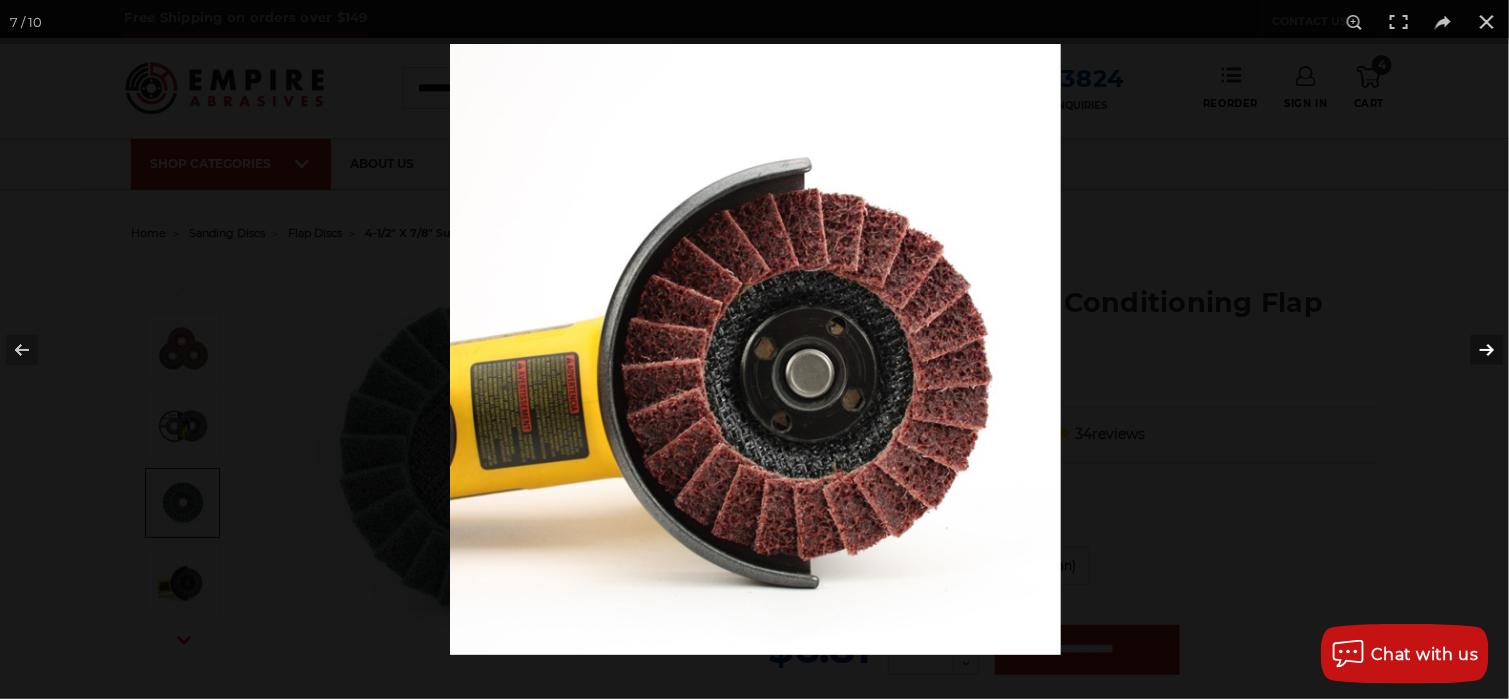 click at bounding box center [1474, 350] 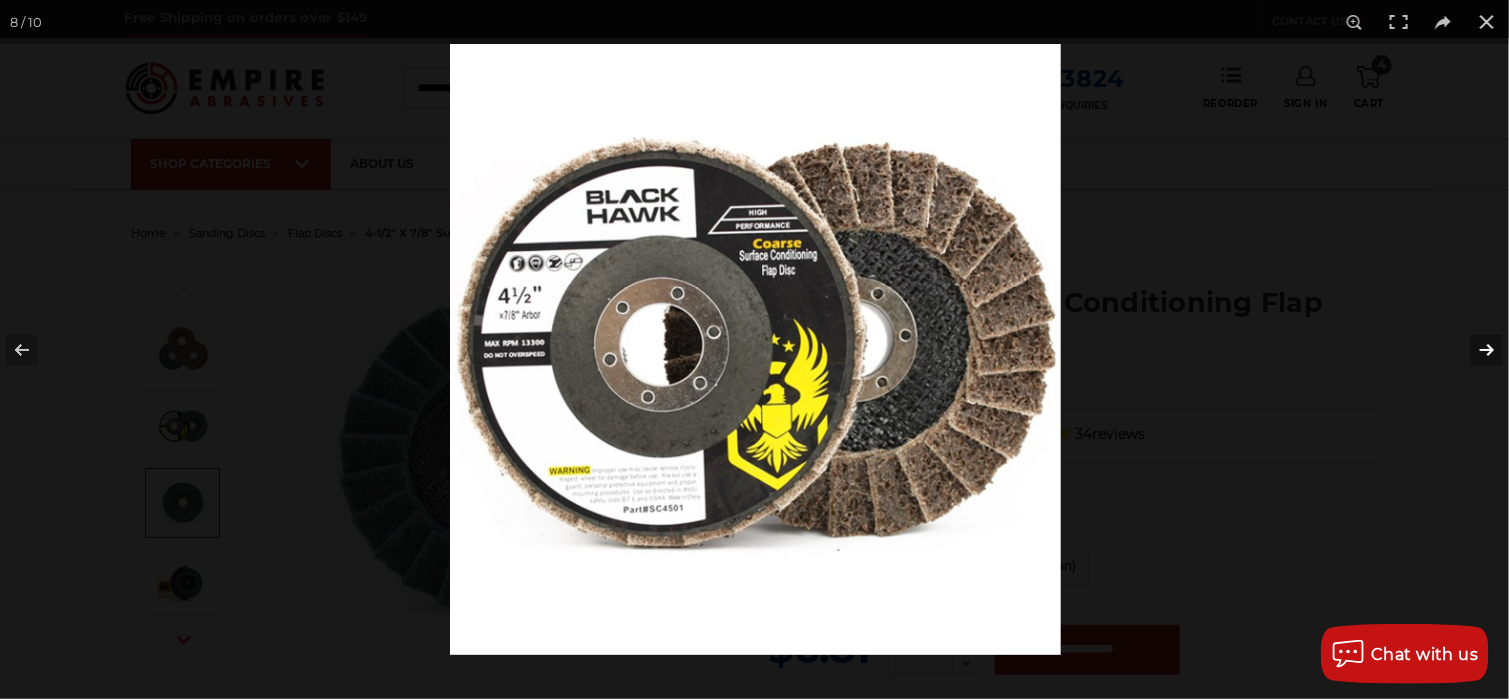 click at bounding box center [1474, 350] 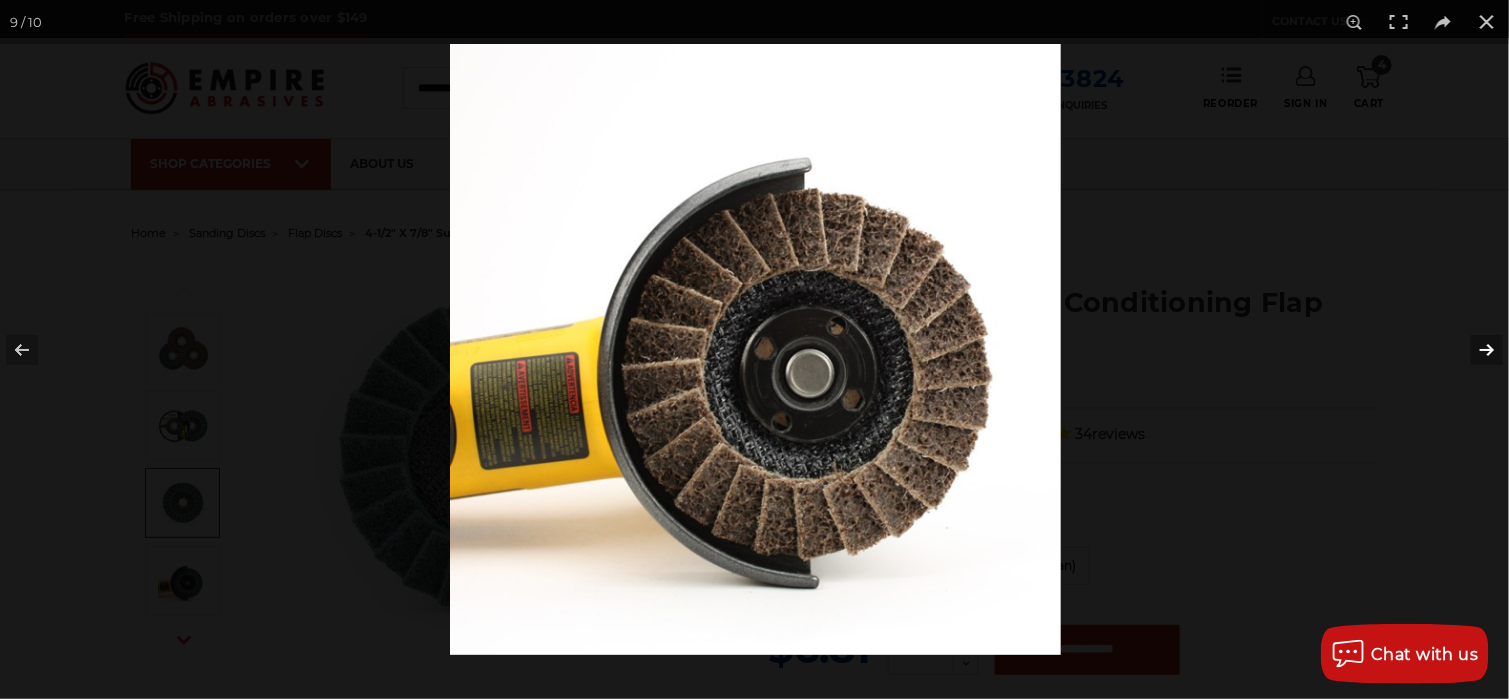 click at bounding box center (1474, 350) 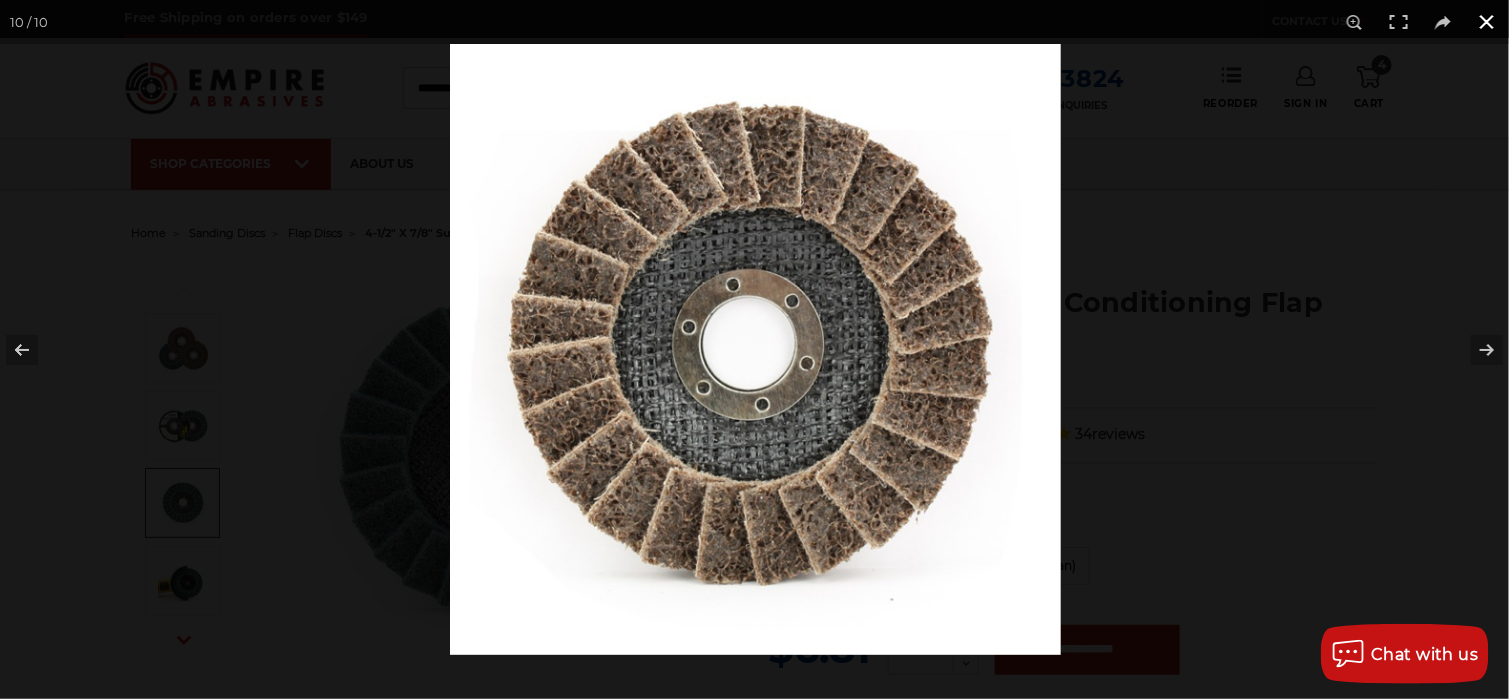 click at bounding box center [1487, 22] 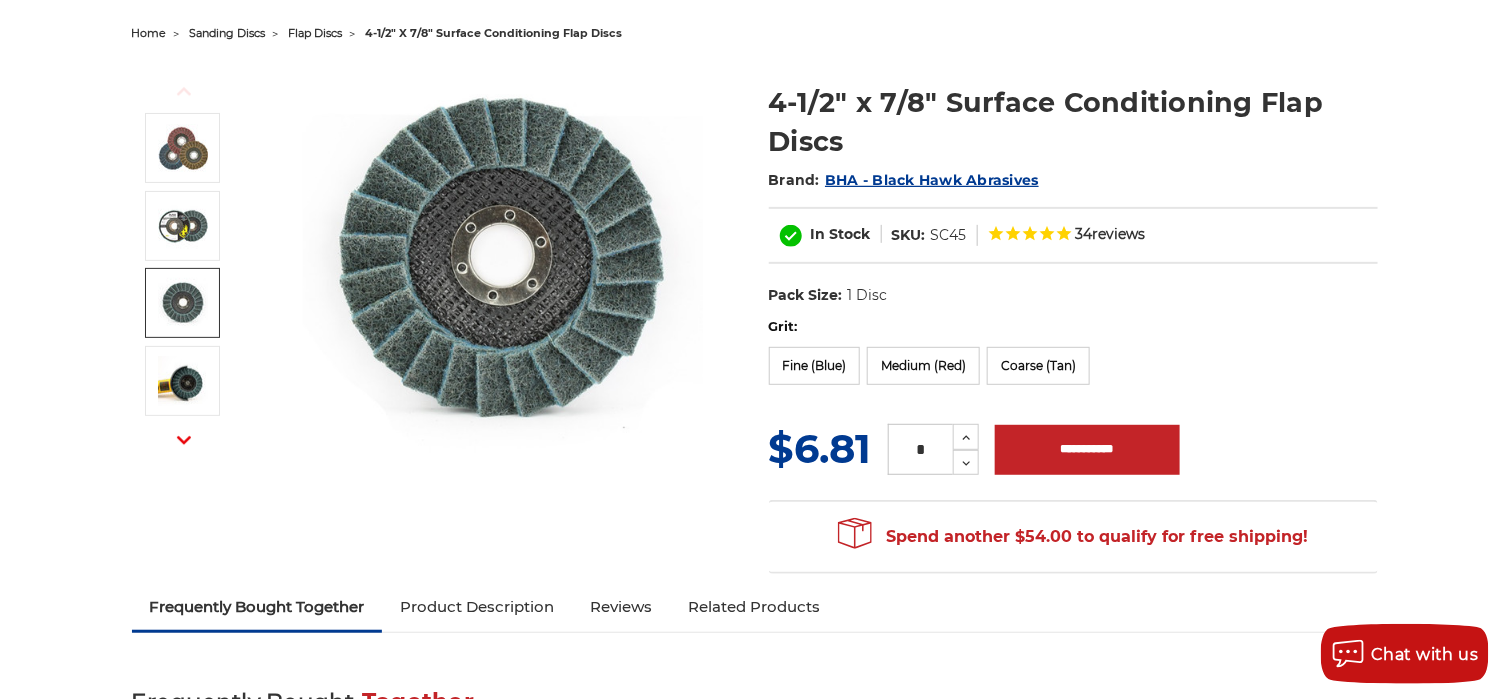 scroll, scrollTop: 100, scrollLeft: 0, axis: vertical 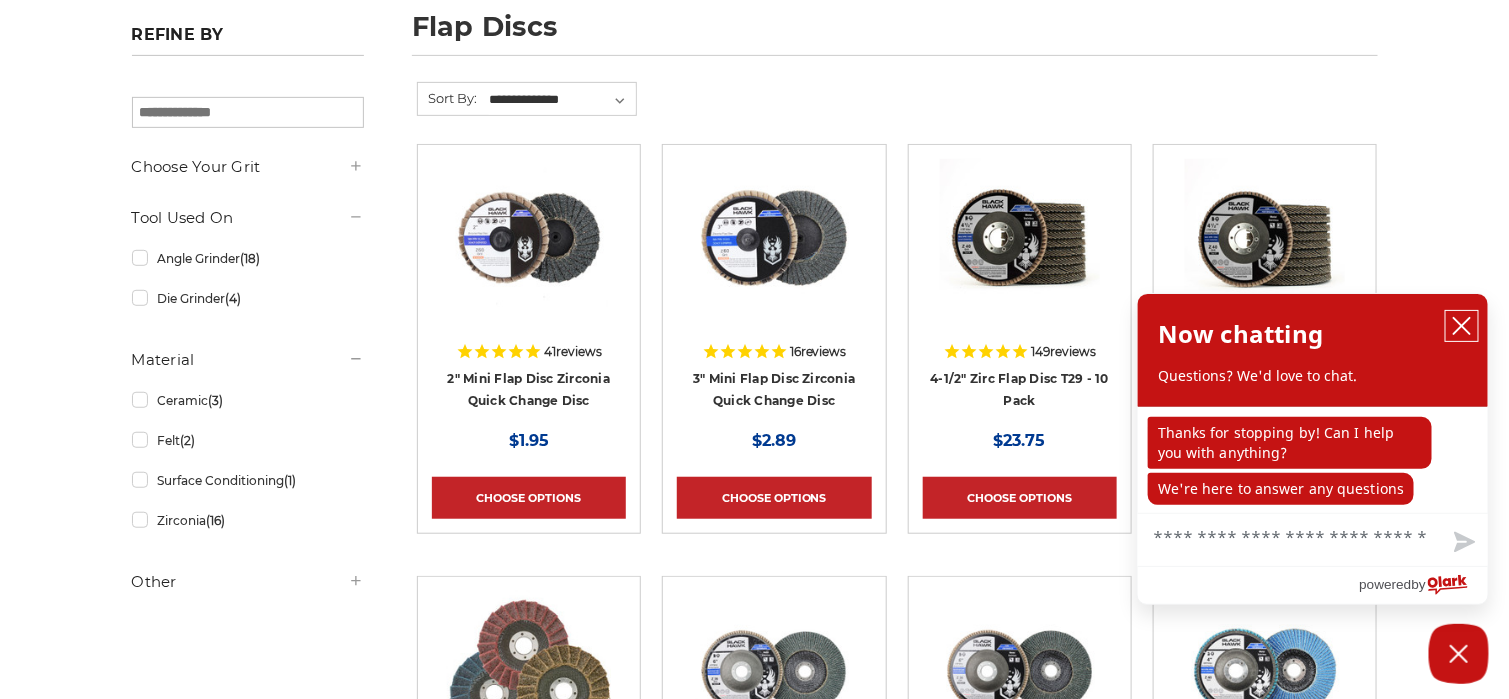click 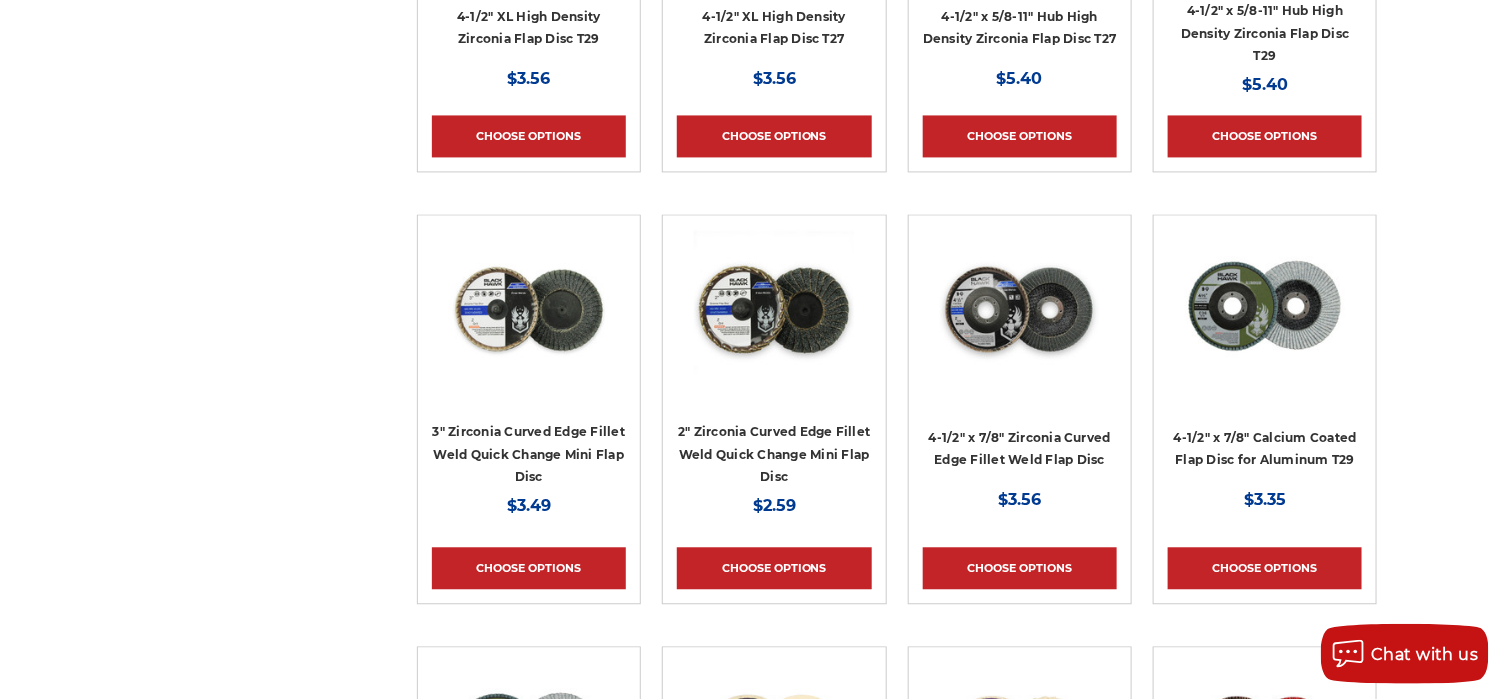 scroll, scrollTop: 1600, scrollLeft: 0, axis: vertical 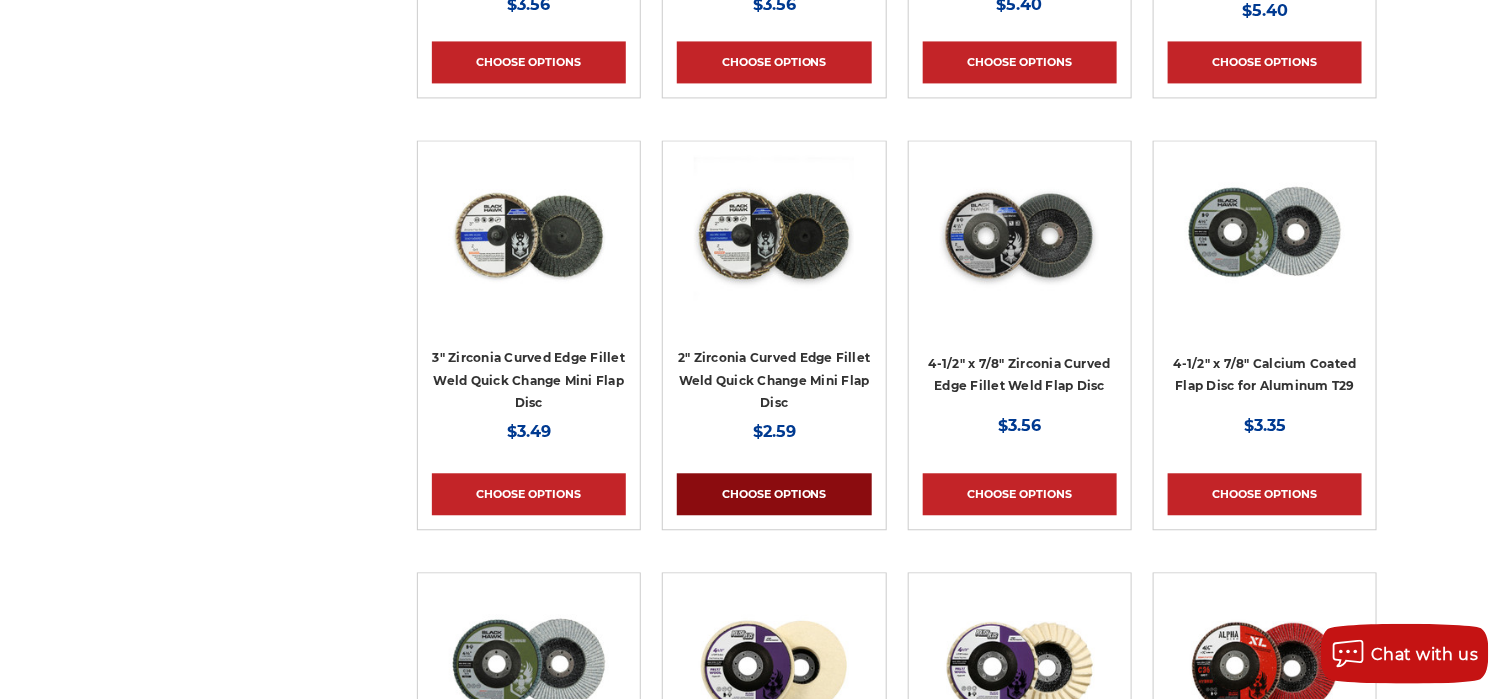 click on "Choose Options" at bounding box center [774, 494] 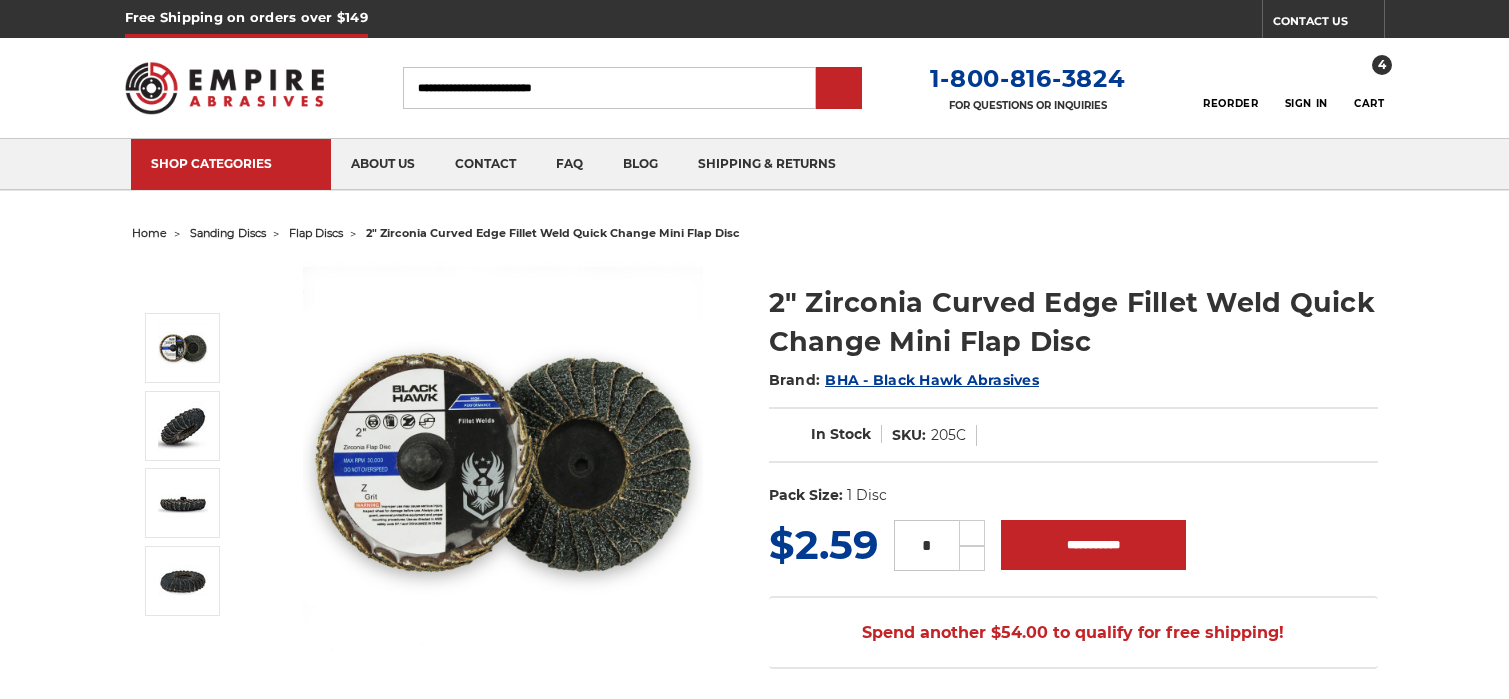 scroll, scrollTop: 0, scrollLeft: 0, axis: both 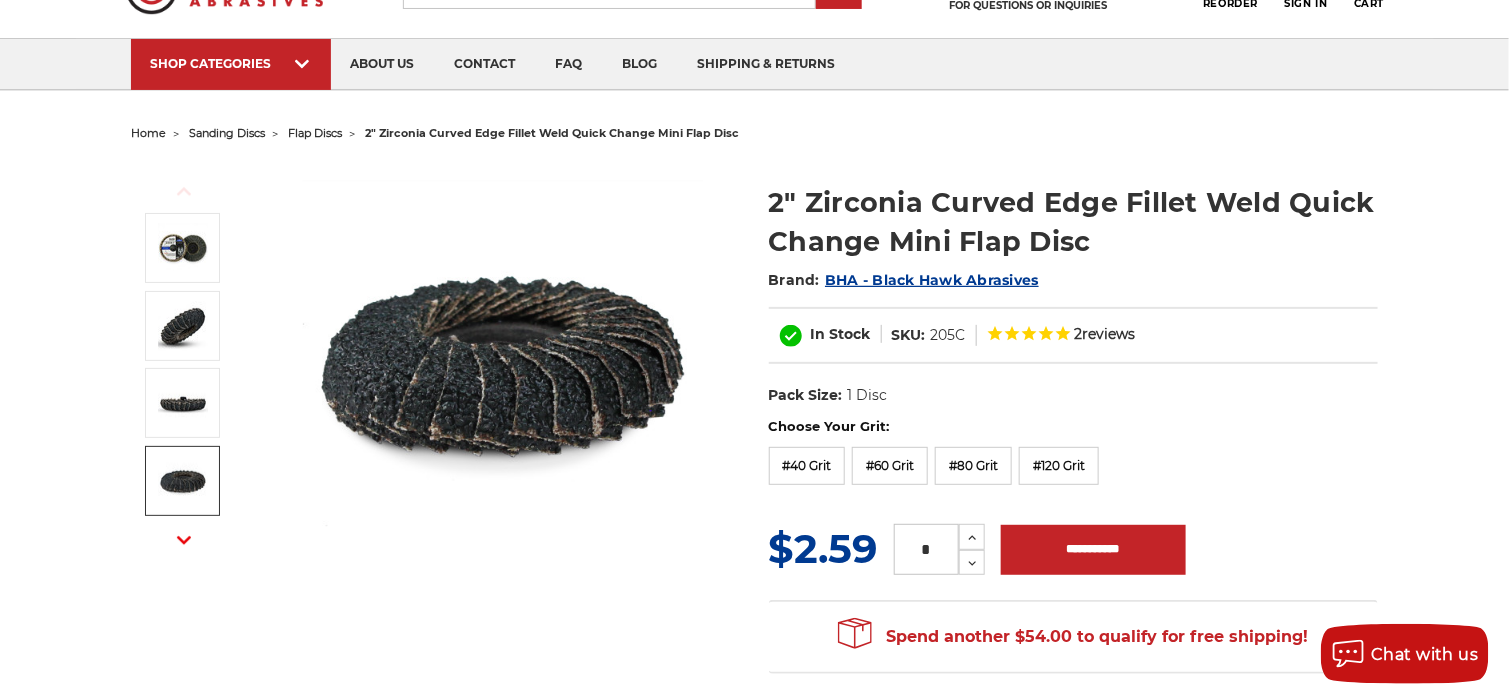 click on "*" at bounding box center [926, 549] 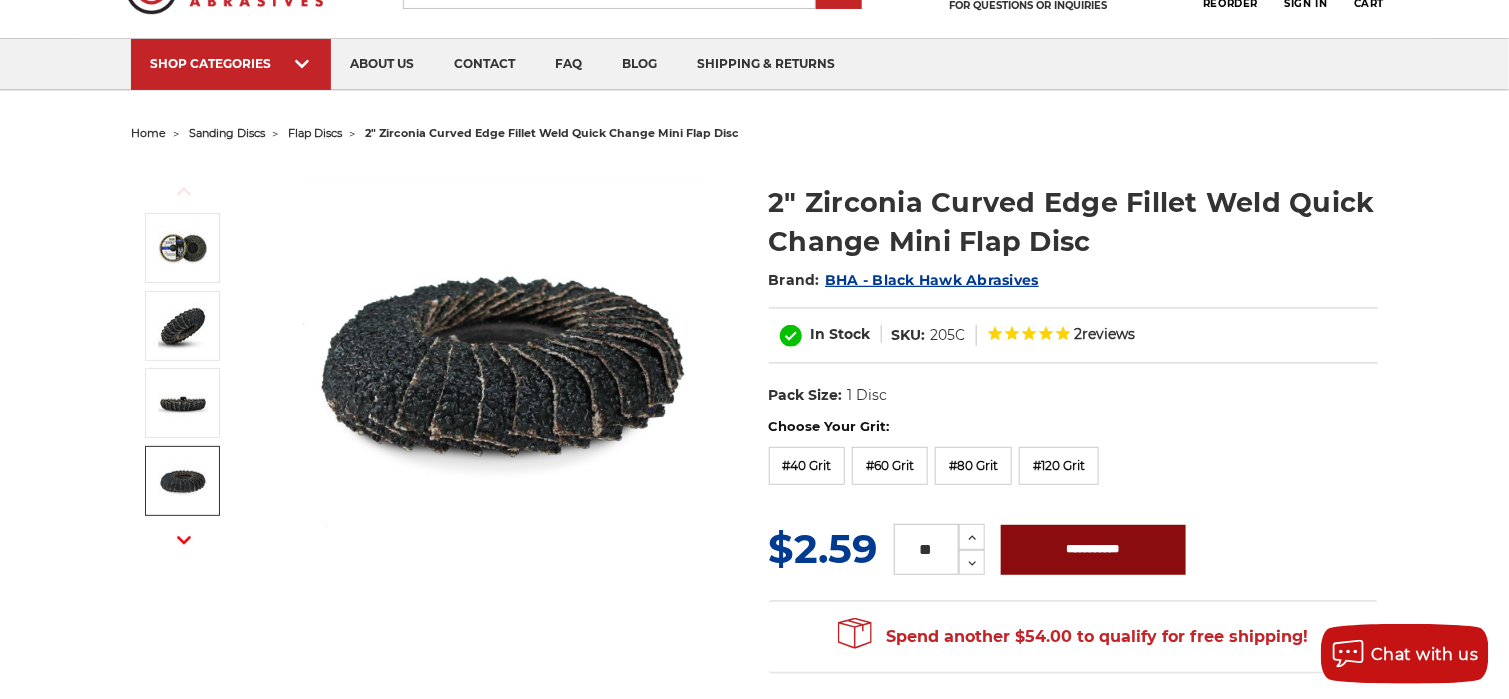 type on "**" 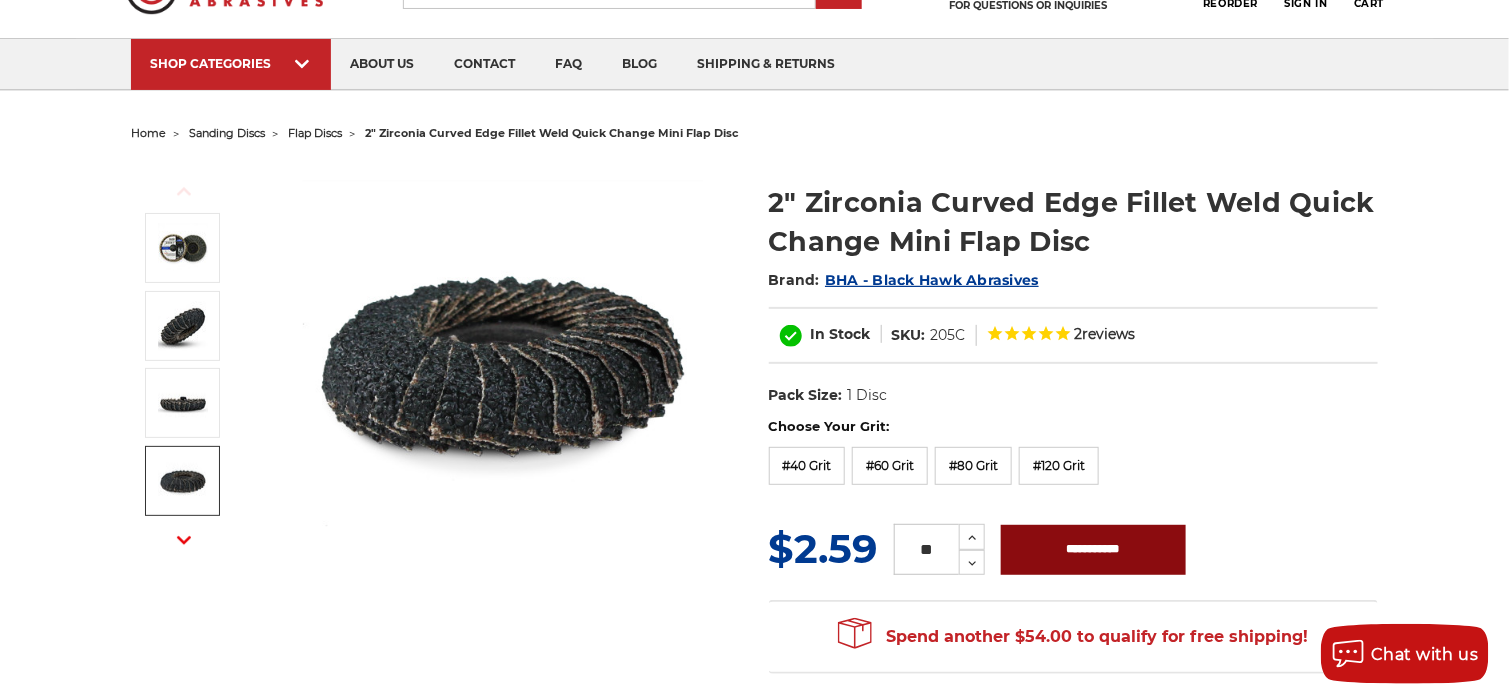 click on "**********" at bounding box center (1093, 550) 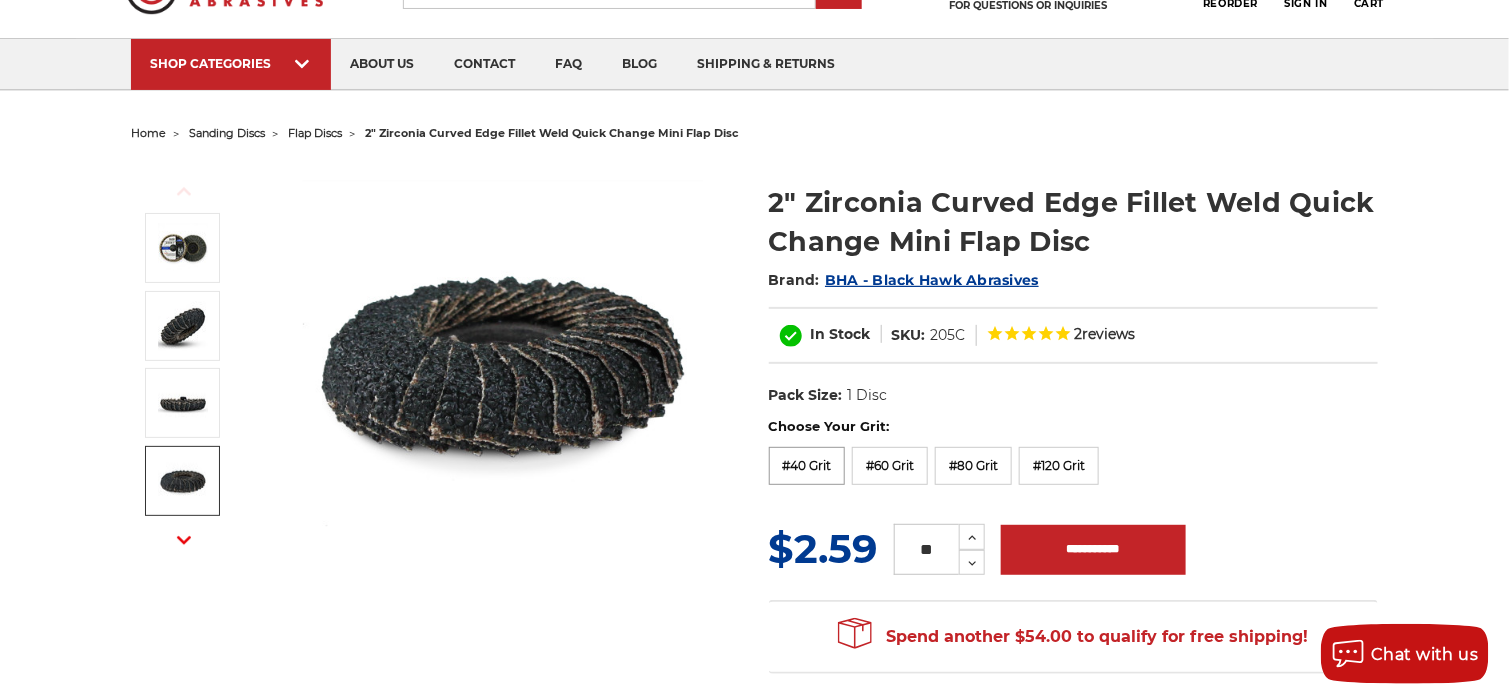 click on "#40 Grit" at bounding box center (807, 466) 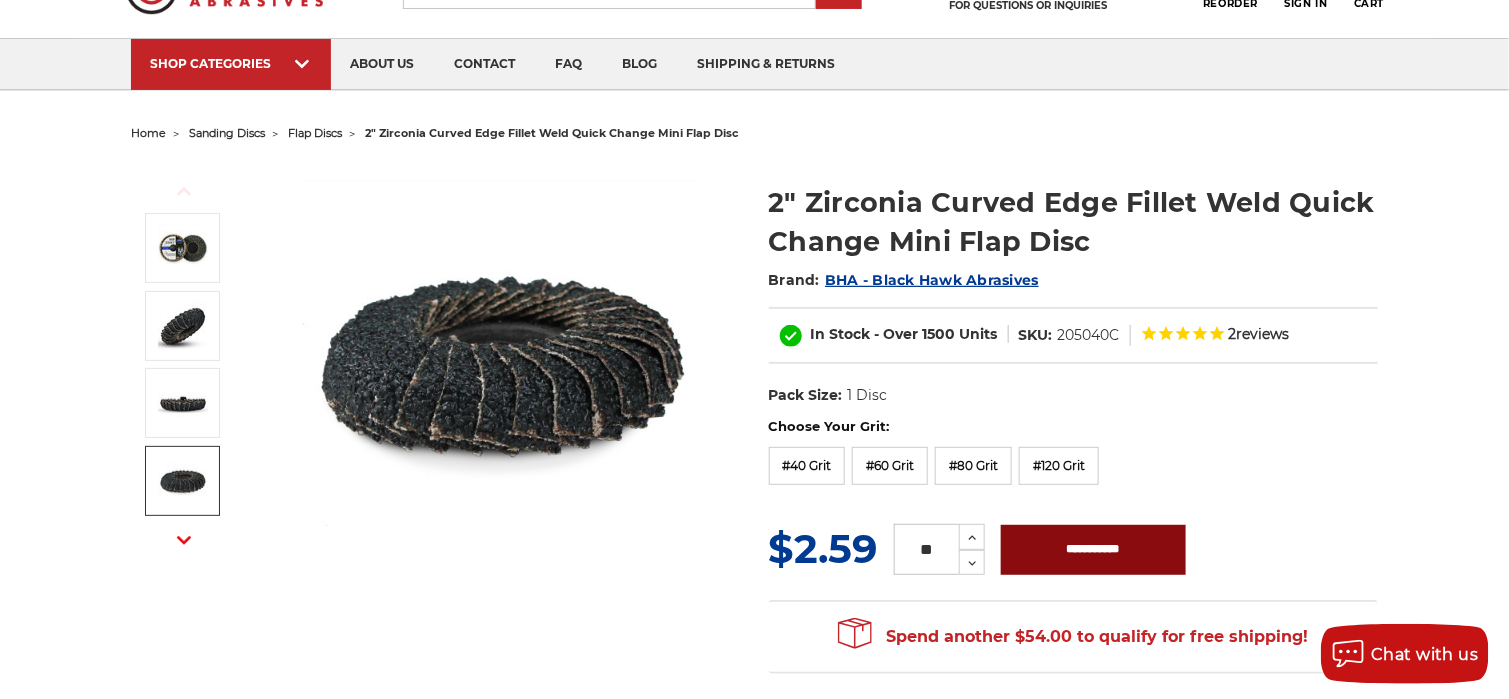 click on "**********" at bounding box center (1093, 550) 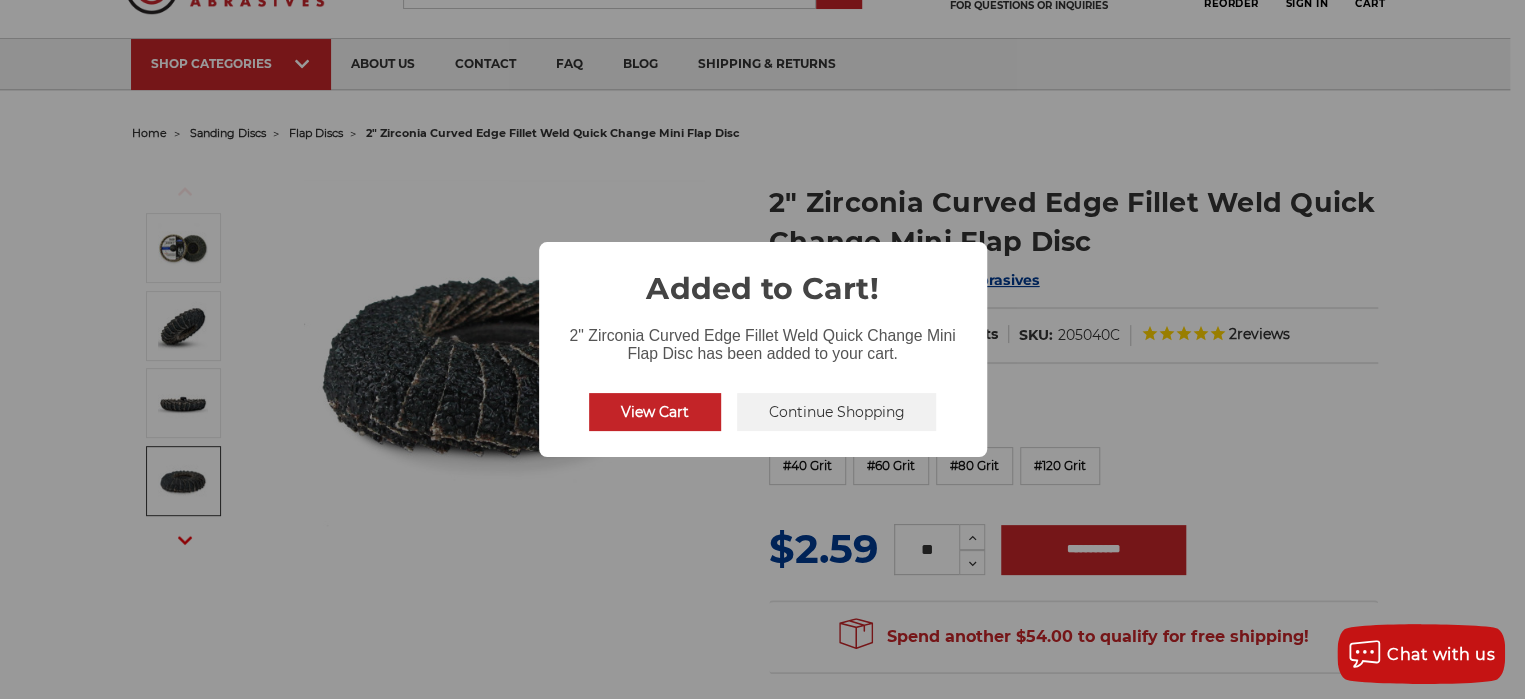 click on "Continue Shopping" at bounding box center [837, 412] 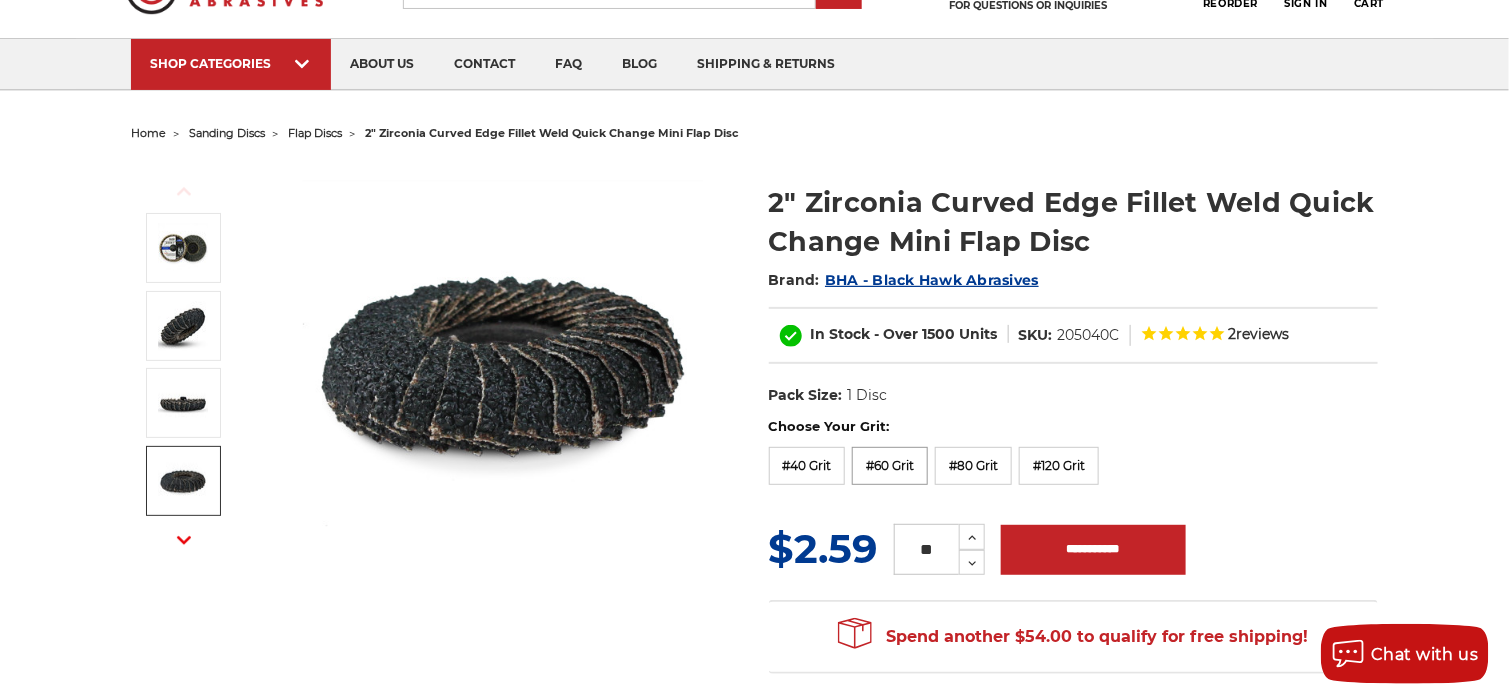 click on "#60 Grit" at bounding box center [890, 466] 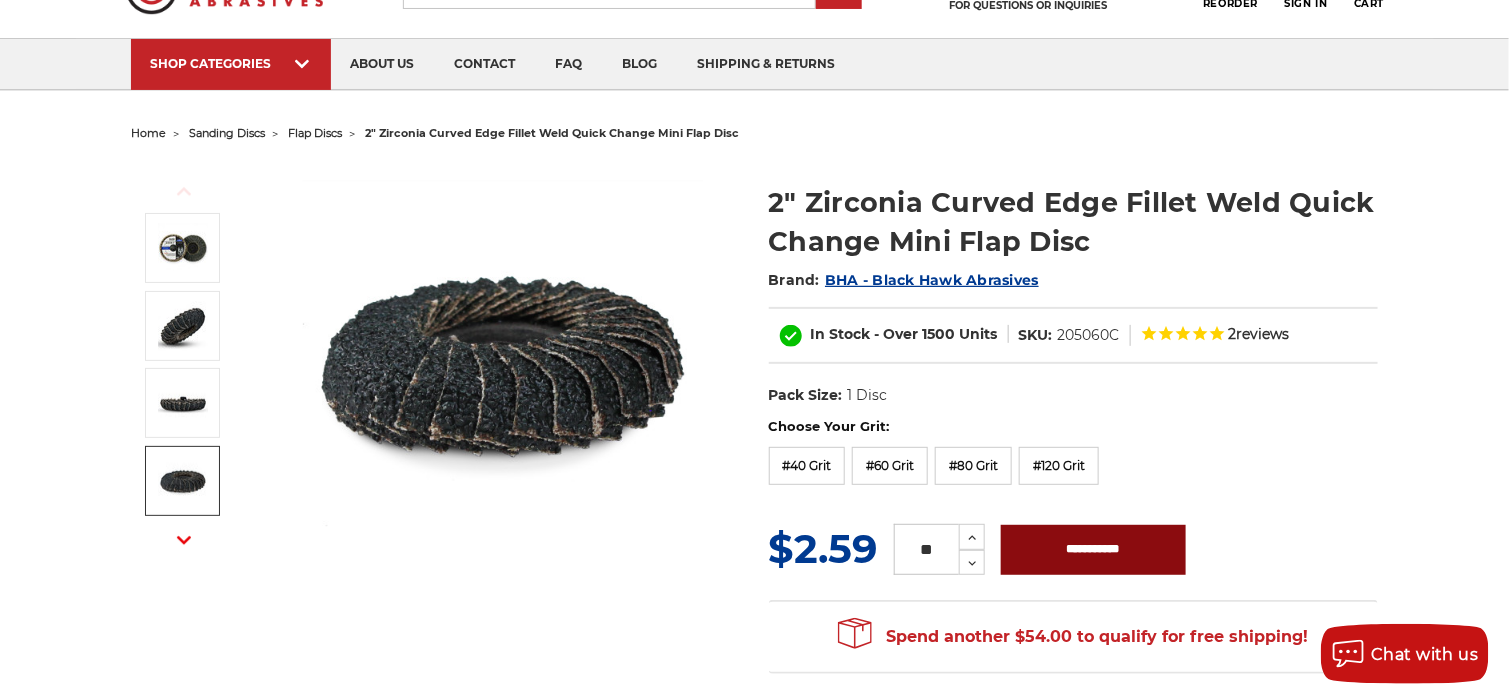 click on "**********" at bounding box center (1093, 550) 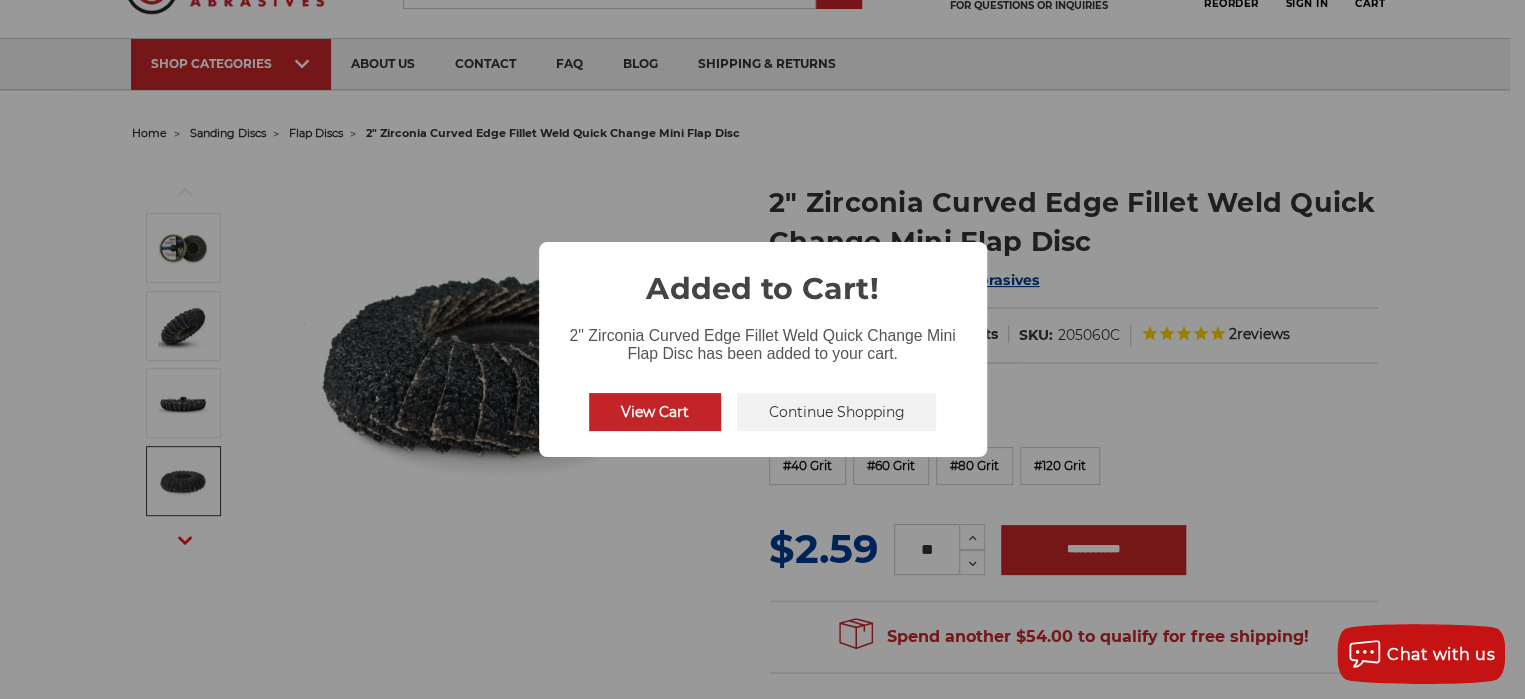 click on "Continue Shopping" at bounding box center (837, 412) 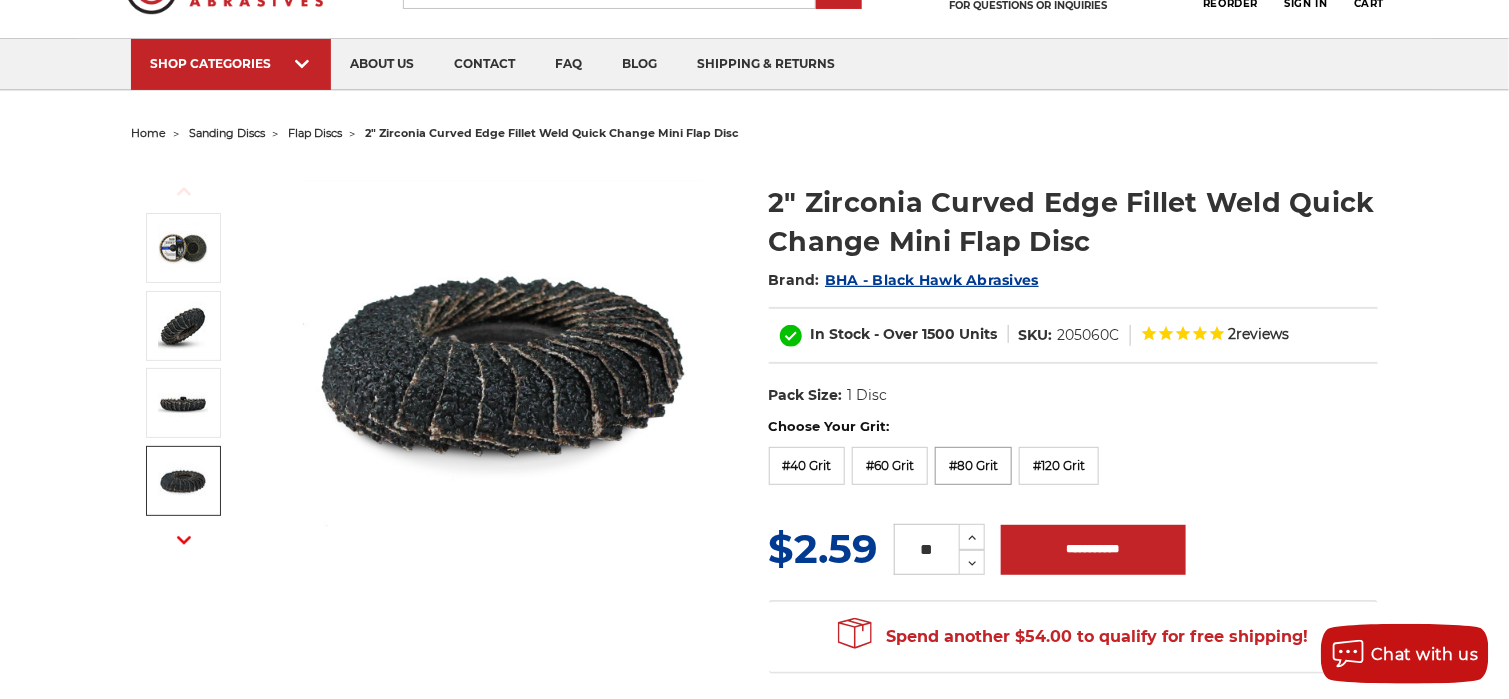 click on "#80 Grit" at bounding box center (973, 466) 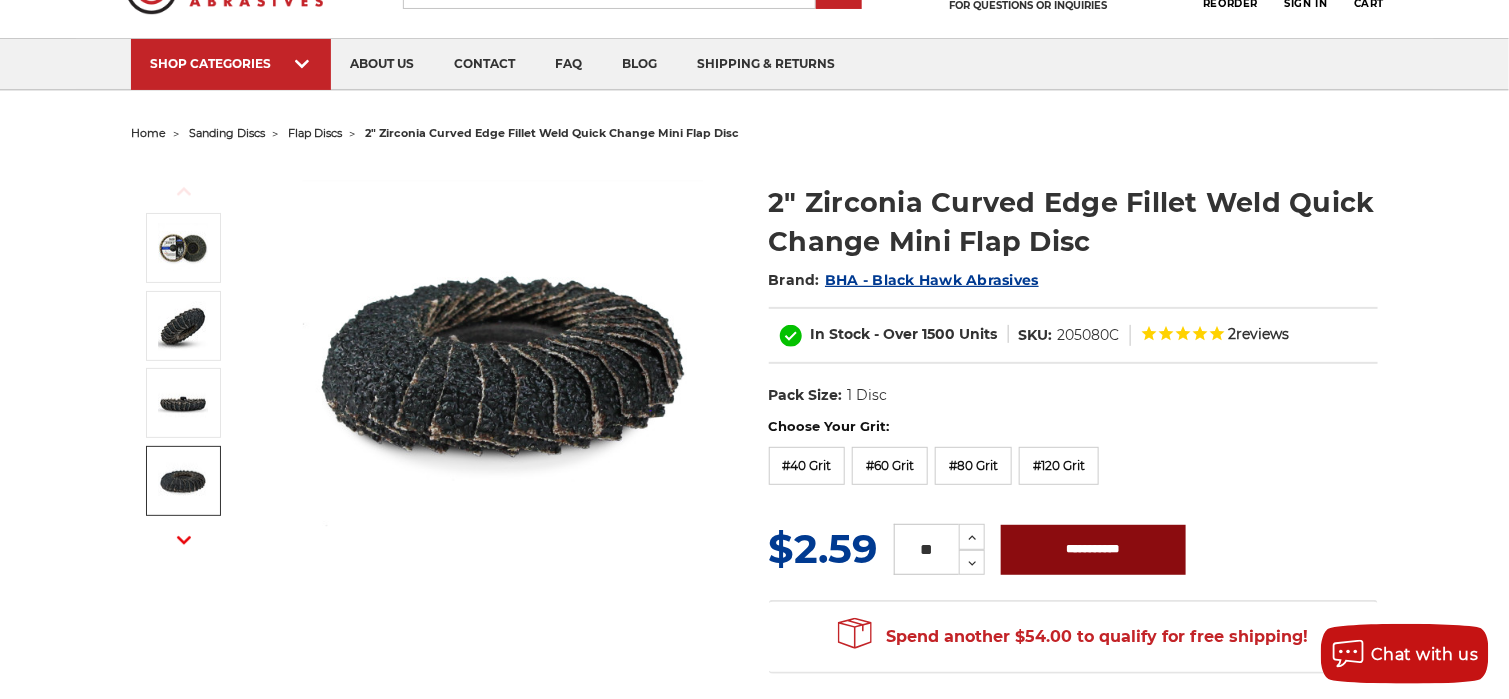 click on "**********" at bounding box center [1093, 550] 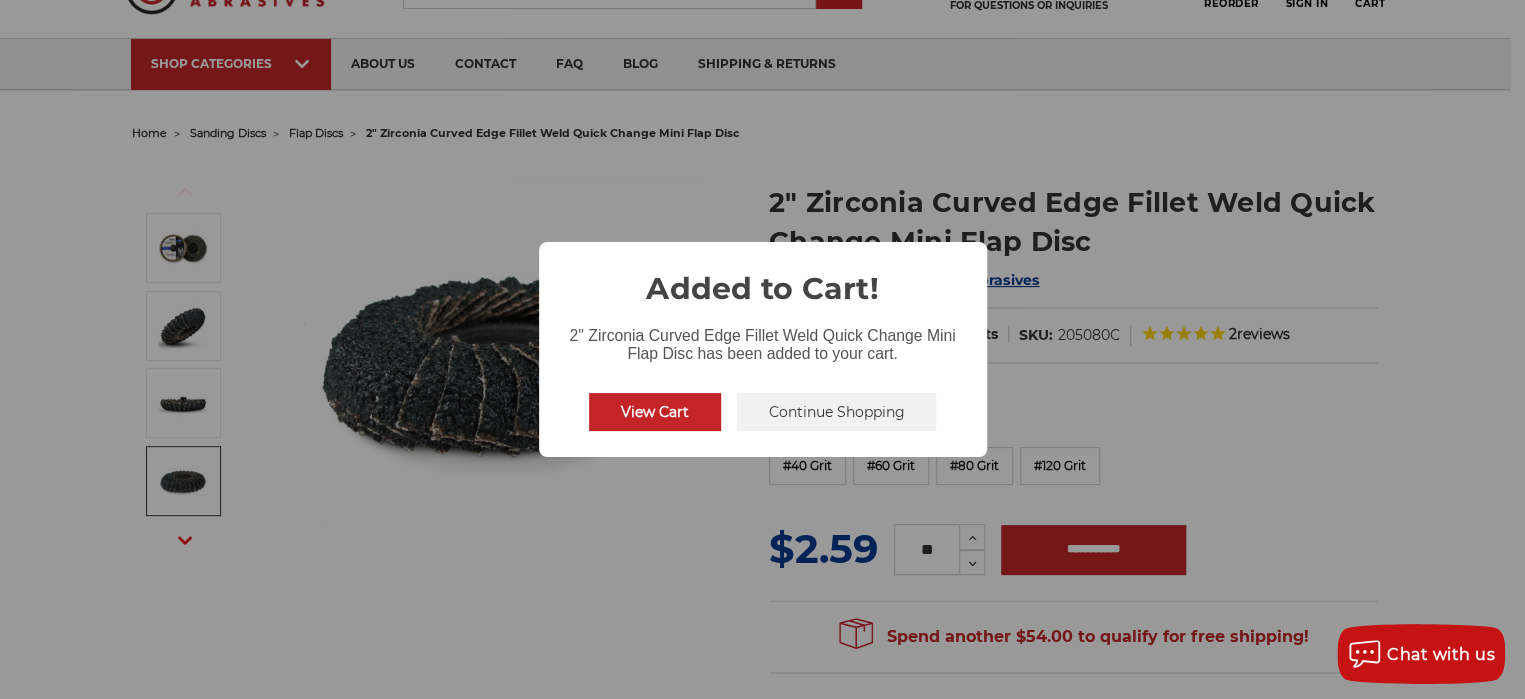 click on "Continue Shopping" at bounding box center (837, 412) 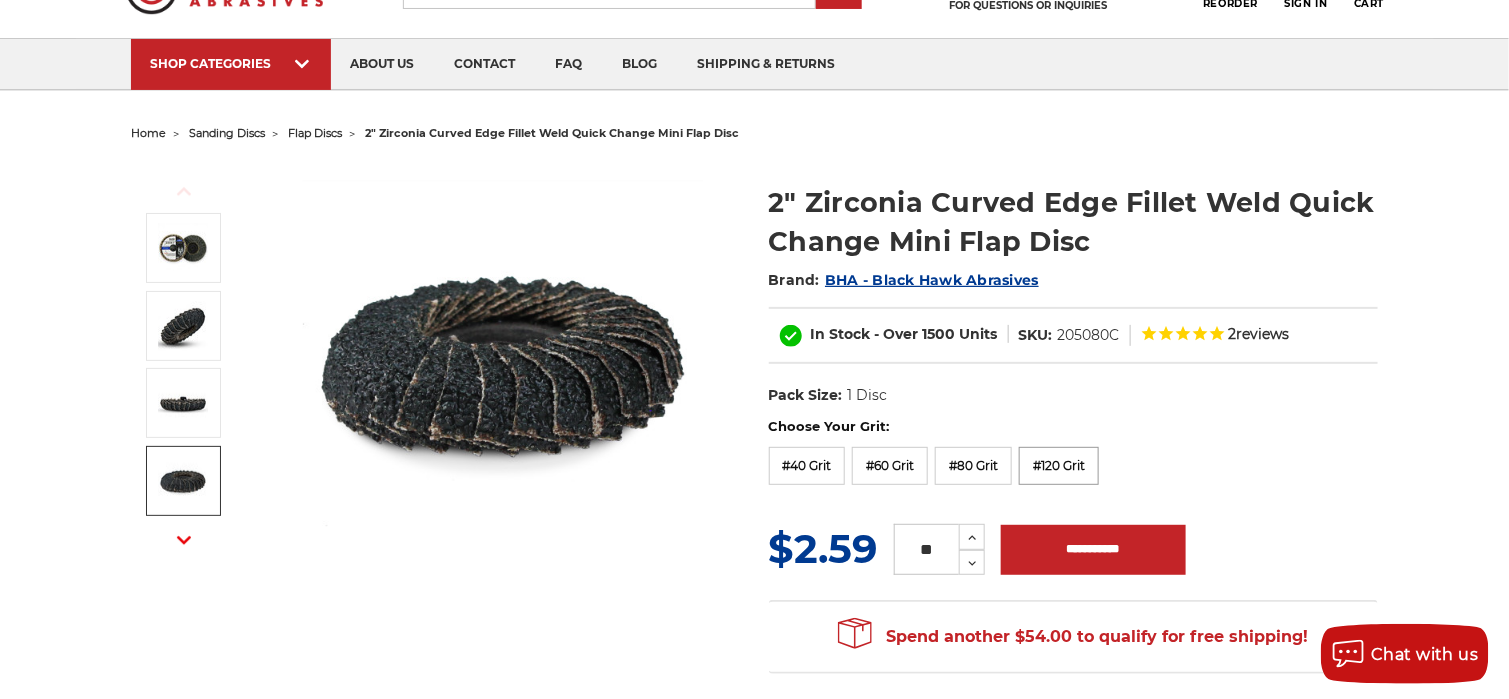 click on "#120 Grit" at bounding box center [1059, 466] 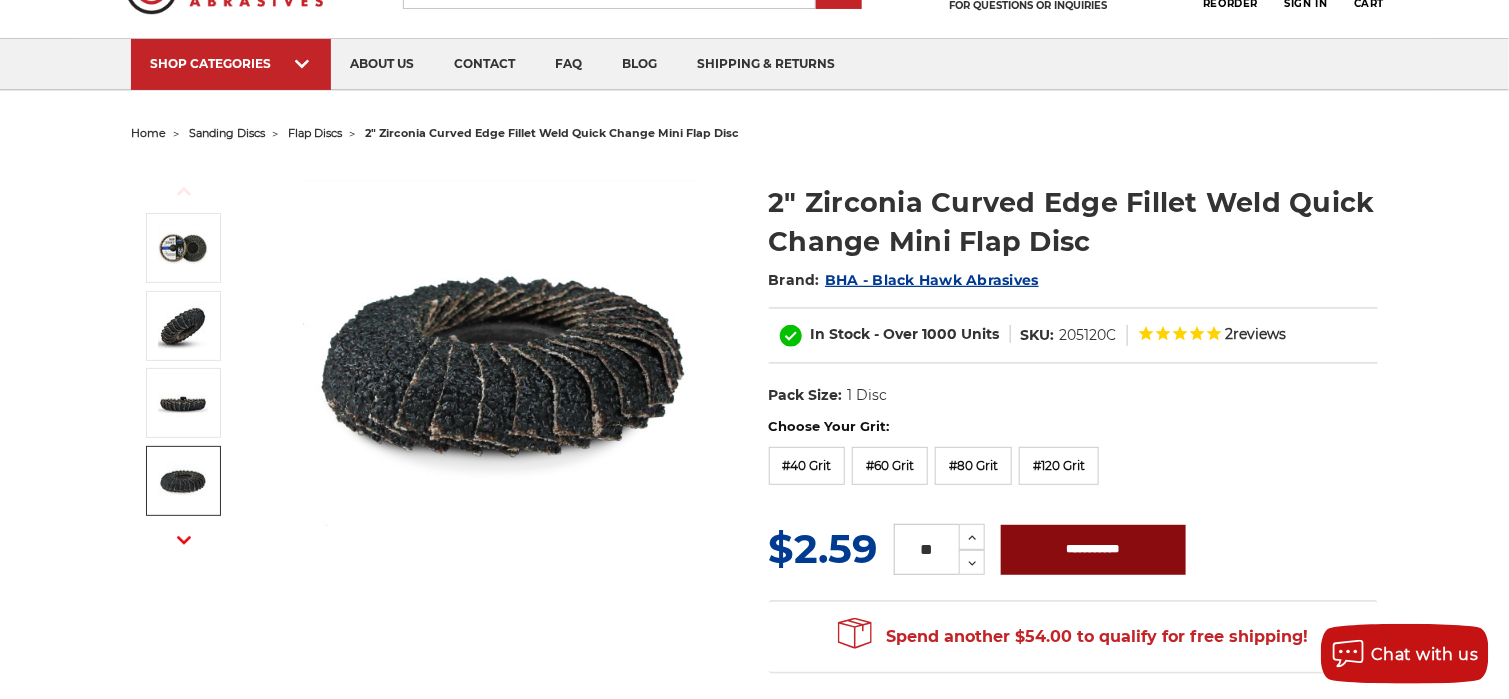 click on "**********" at bounding box center (1093, 550) 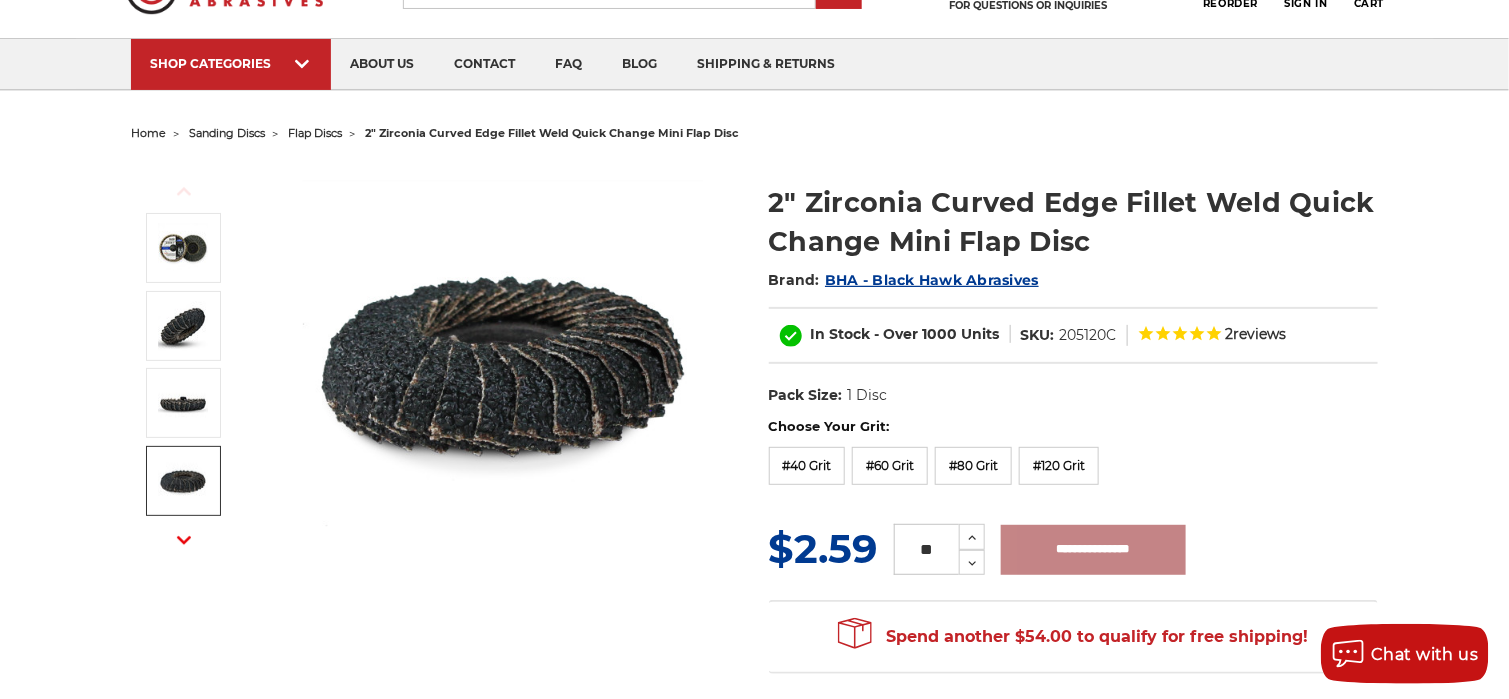 type on "**********" 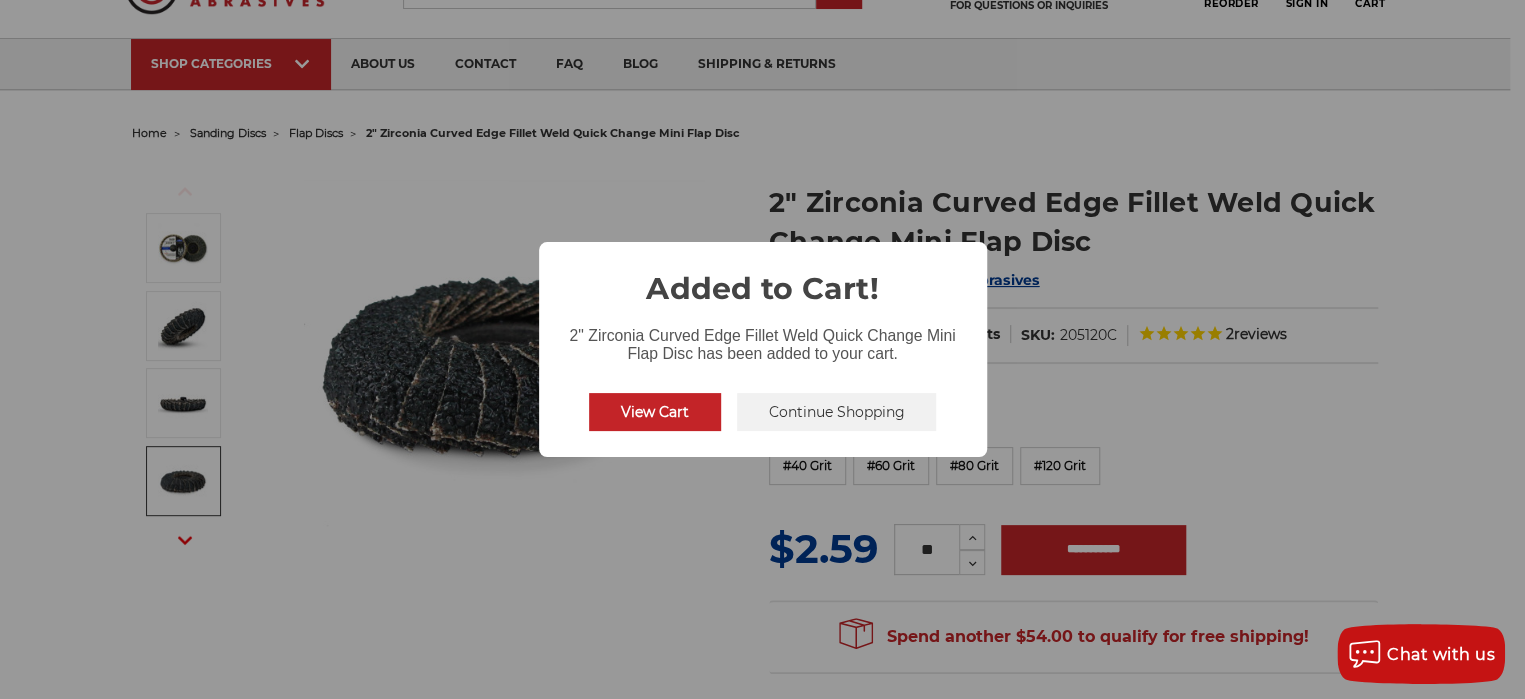 click on "Continue Shopping" at bounding box center [837, 412] 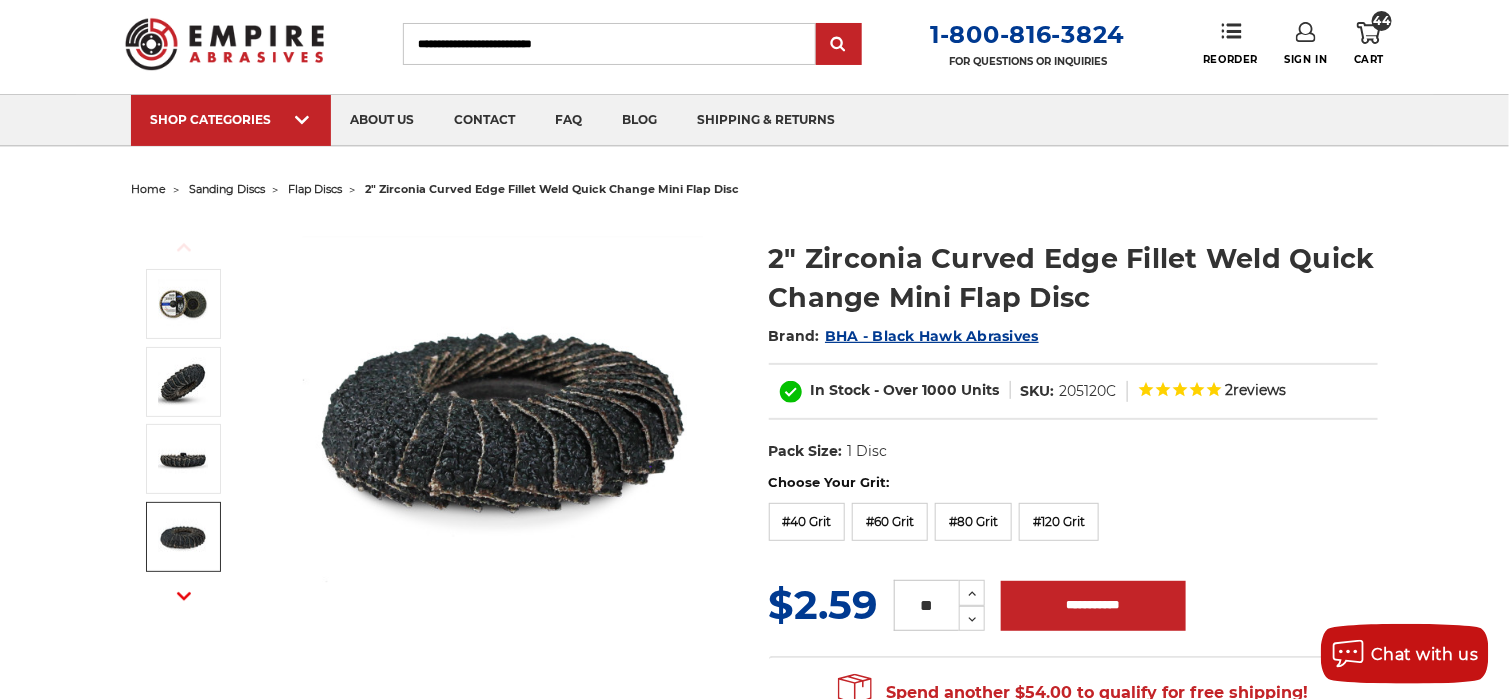 scroll, scrollTop: 0, scrollLeft: 0, axis: both 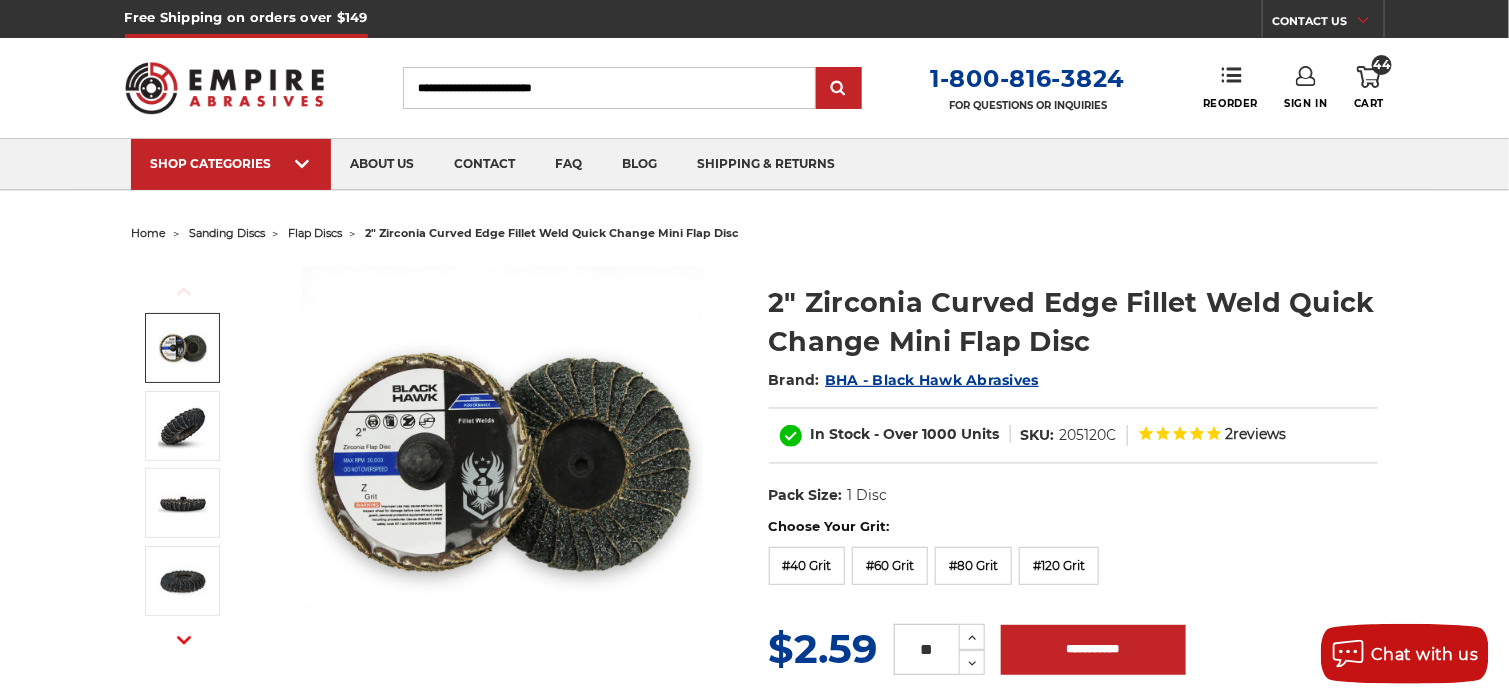 click 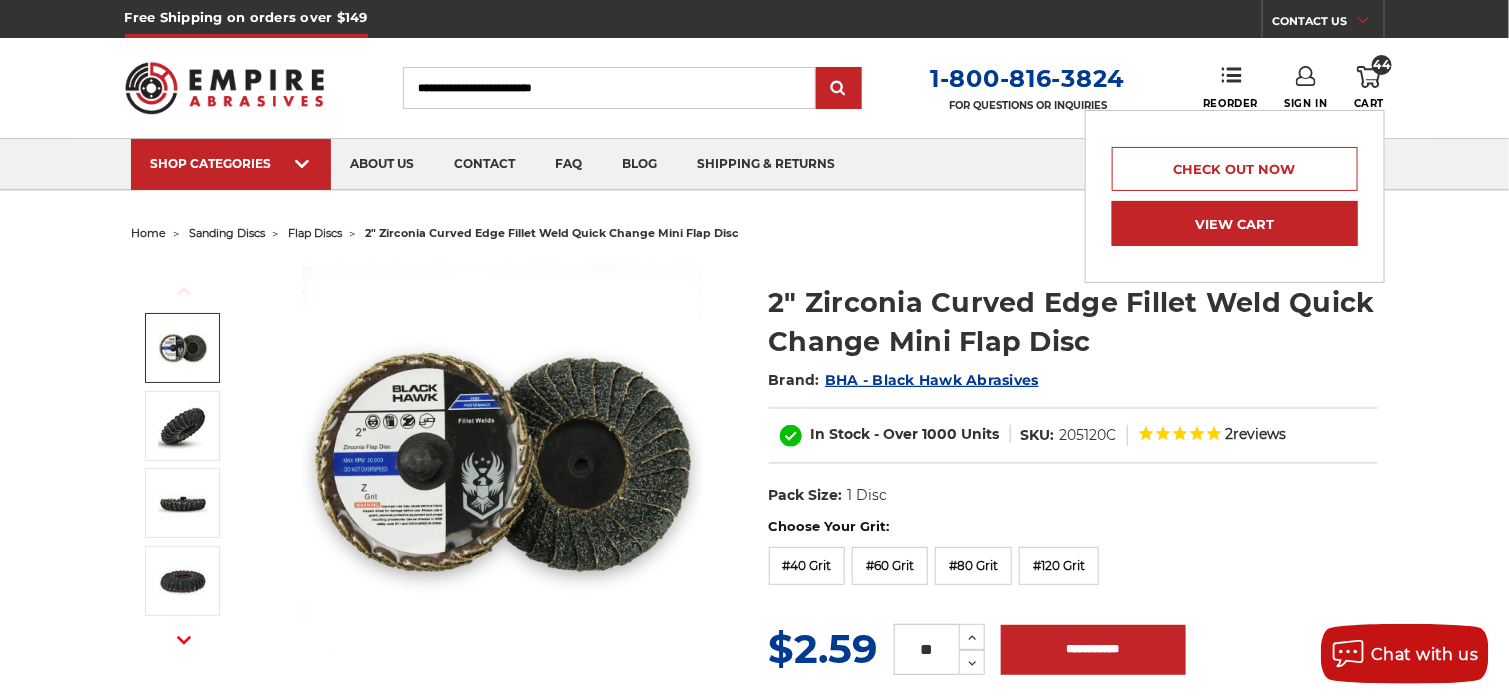 click on "View Cart" at bounding box center [1235, 223] 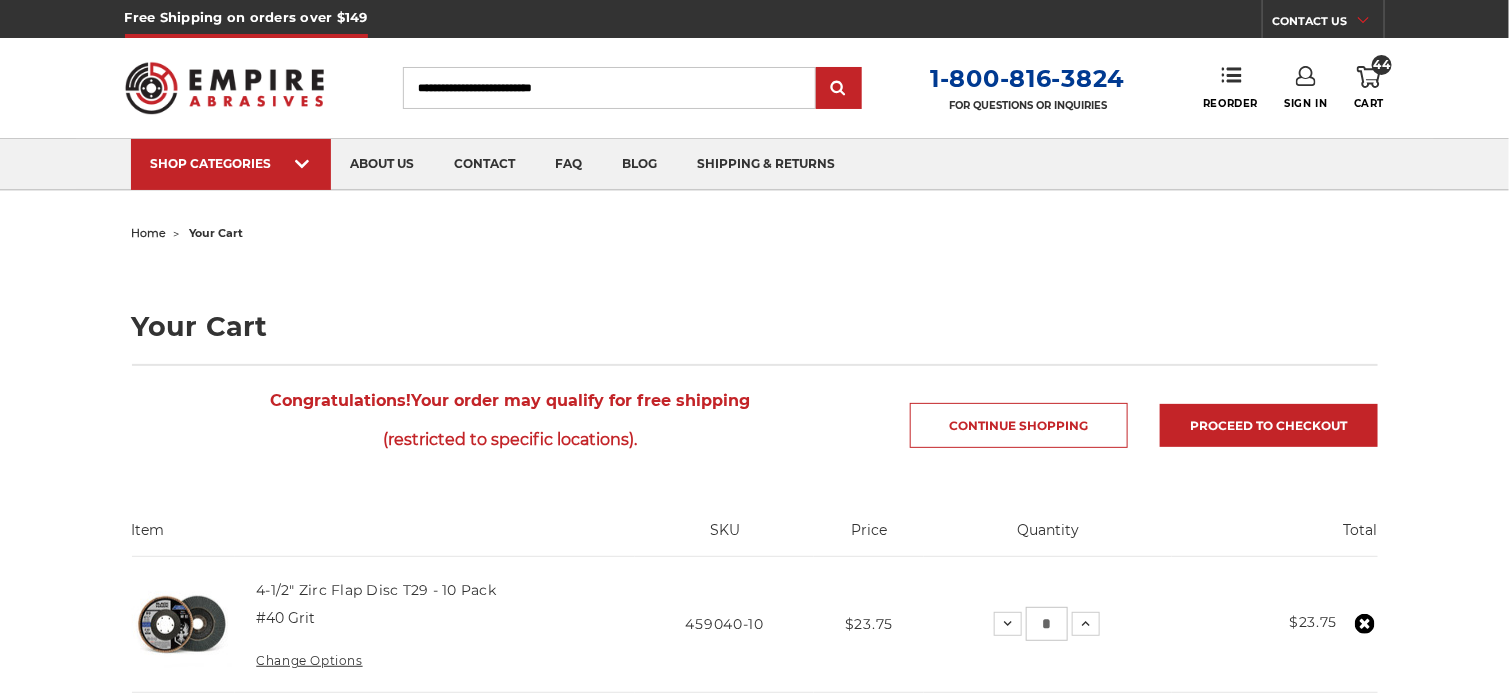 scroll, scrollTop: 205, scrollLeft: 0, axis: vertical 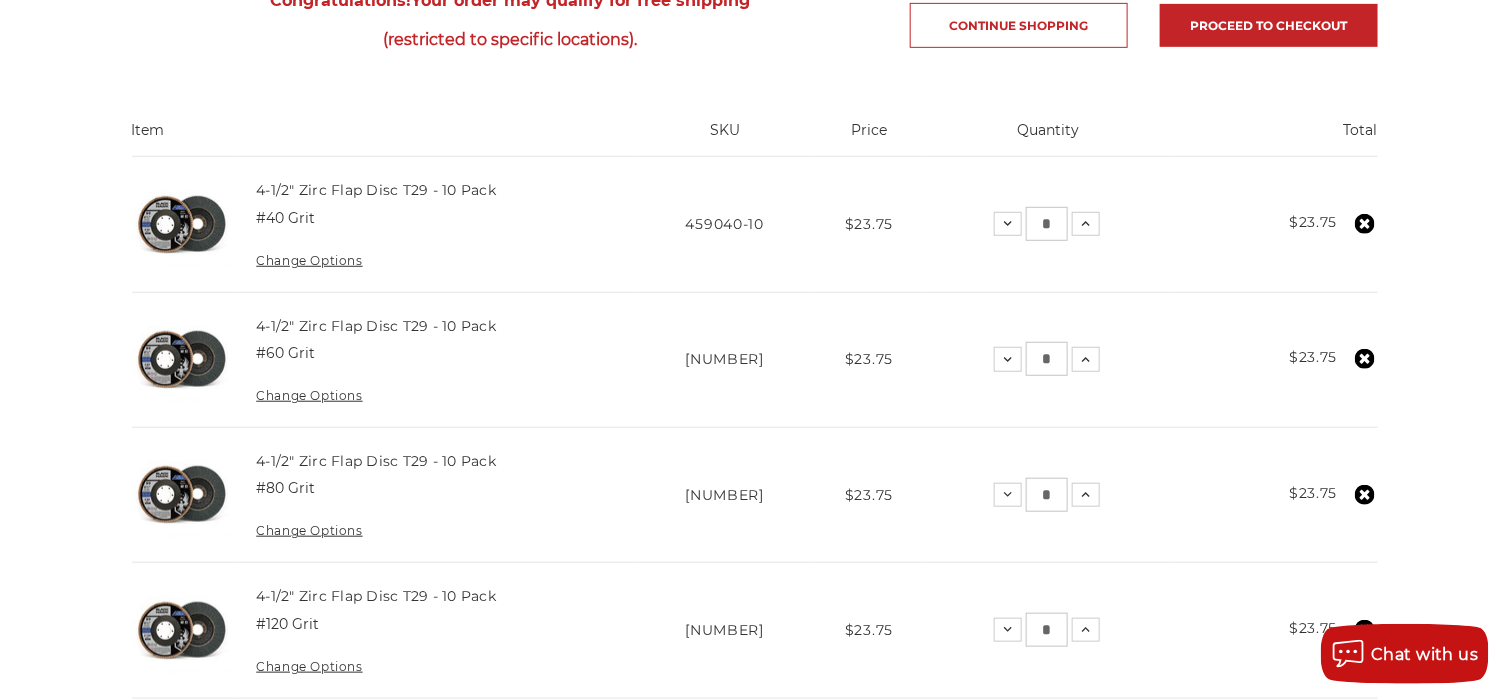 click 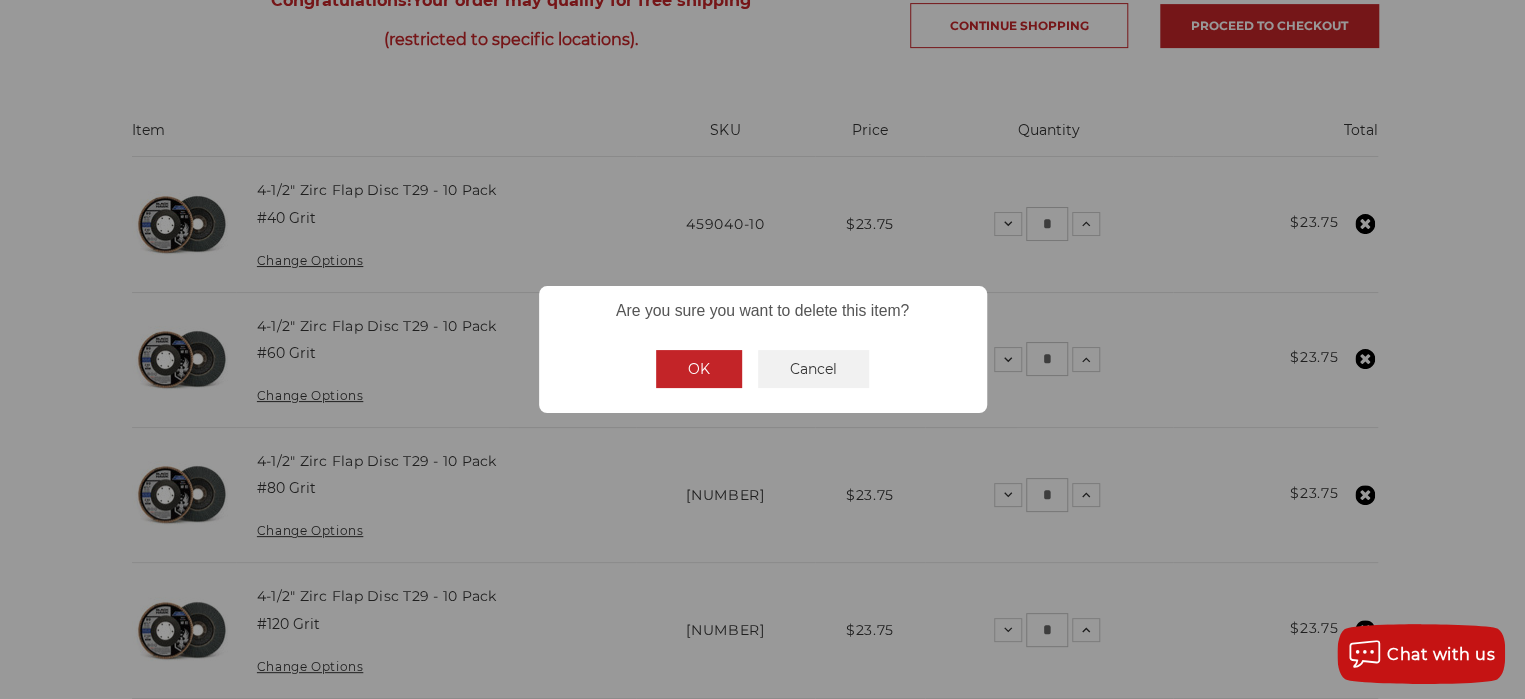 click on "OK" at bounding box center (699, 369) 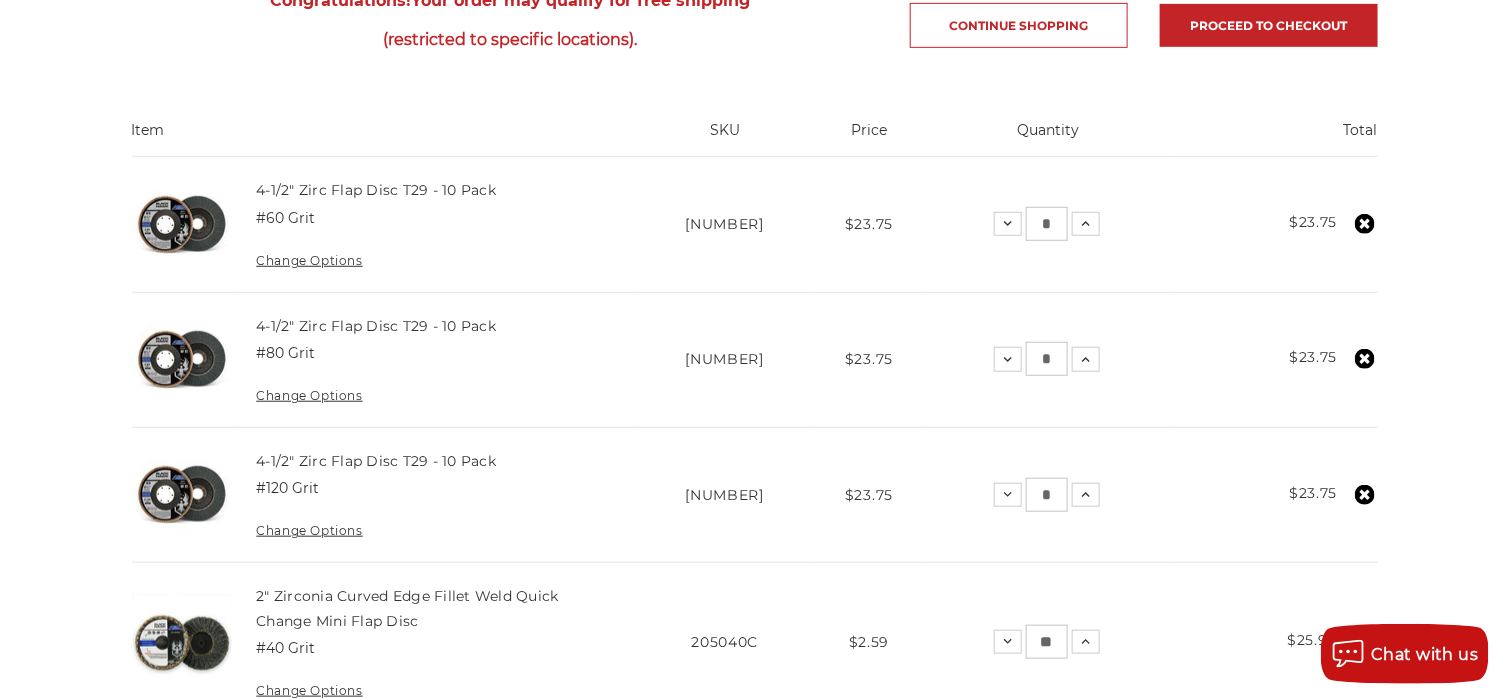 click 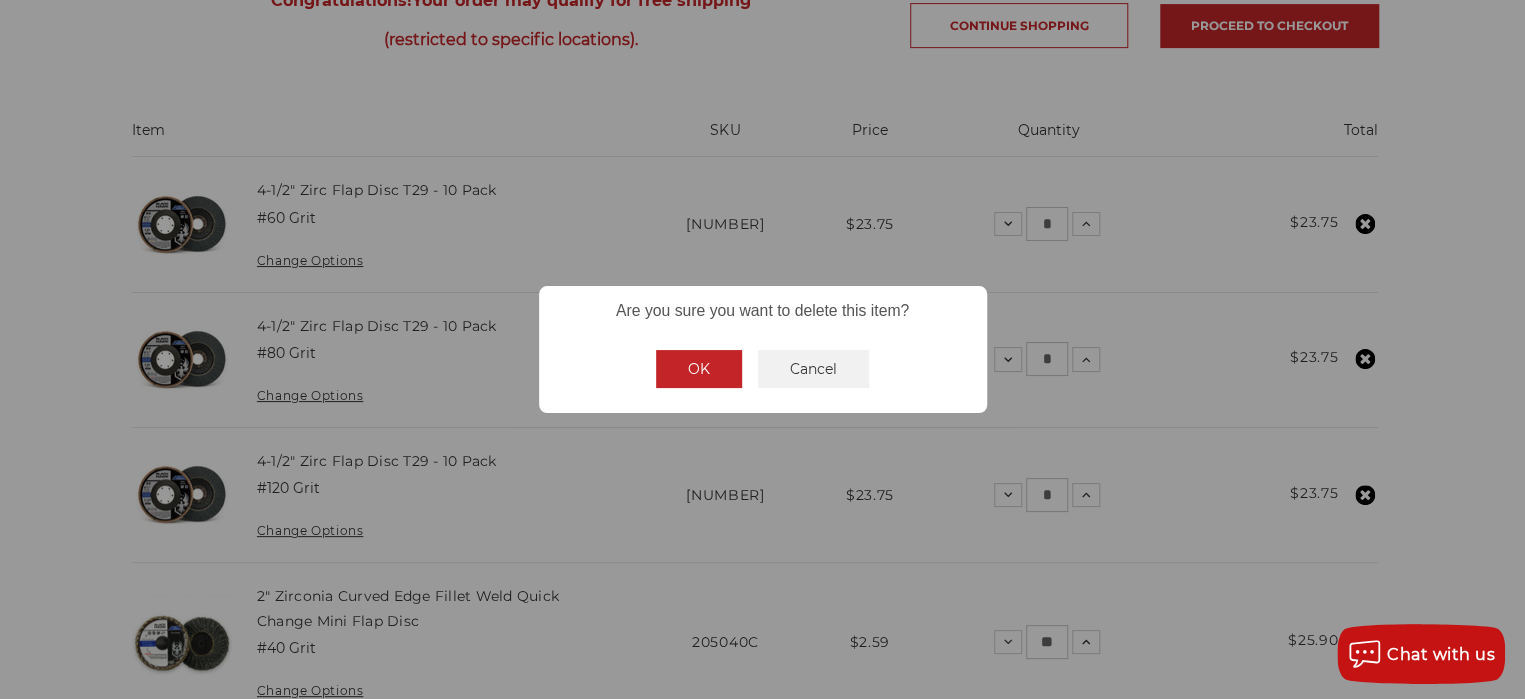 click on "OK" at bounding box center (699, 369) 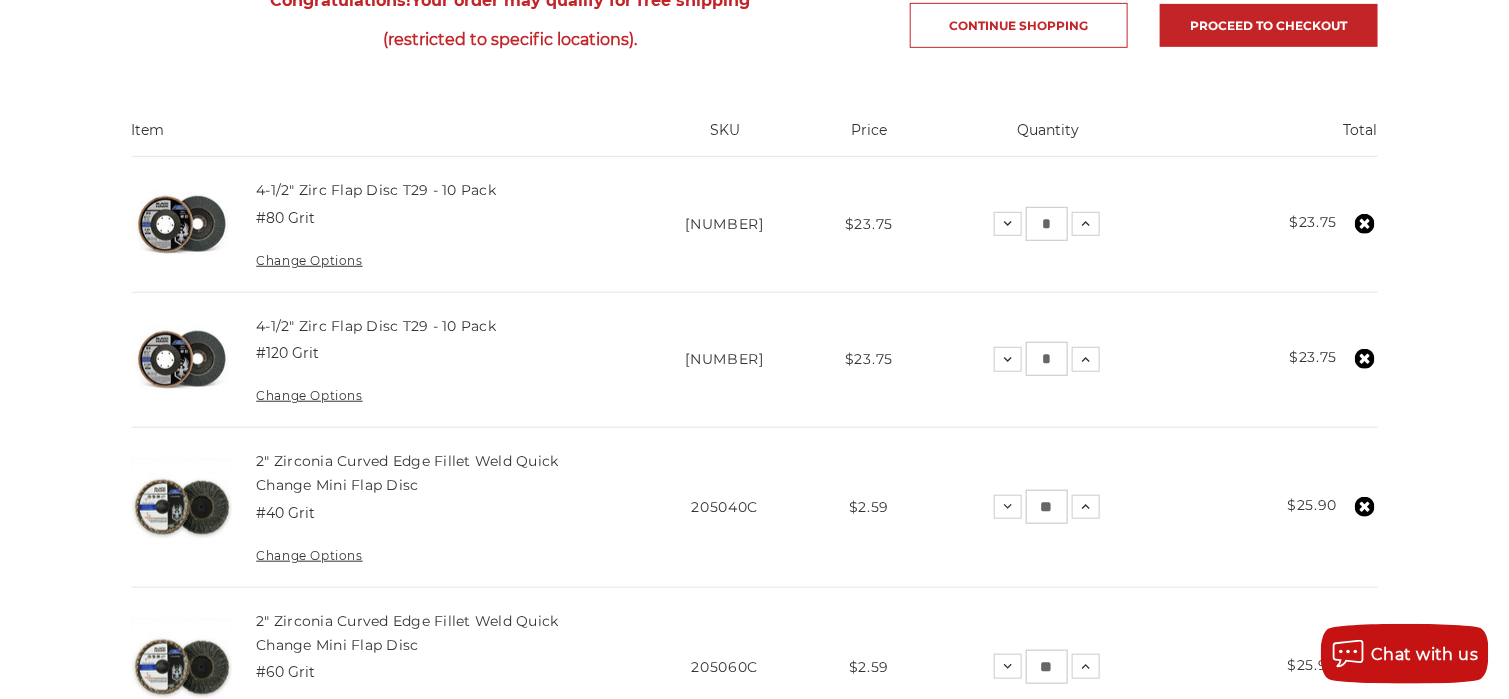 click 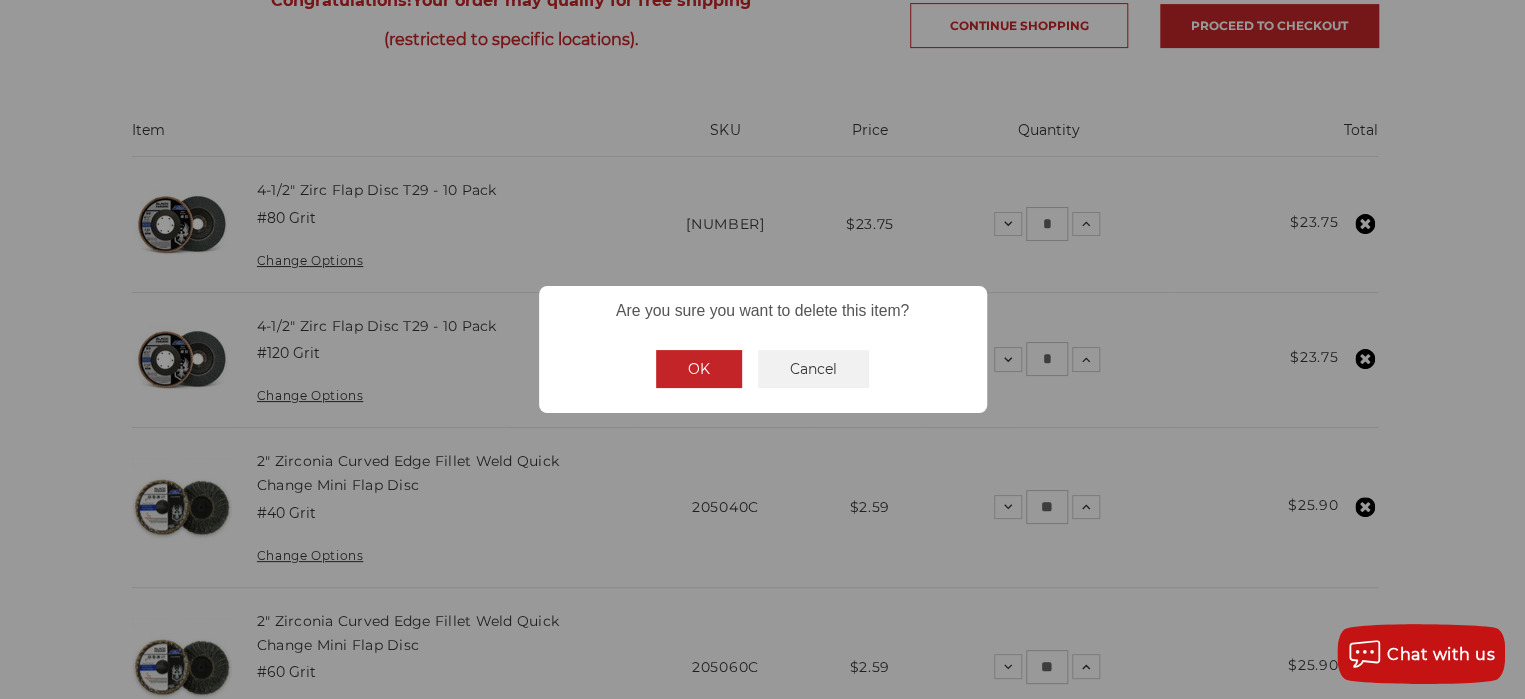 click on "OK" at bounding box center [699, 369] 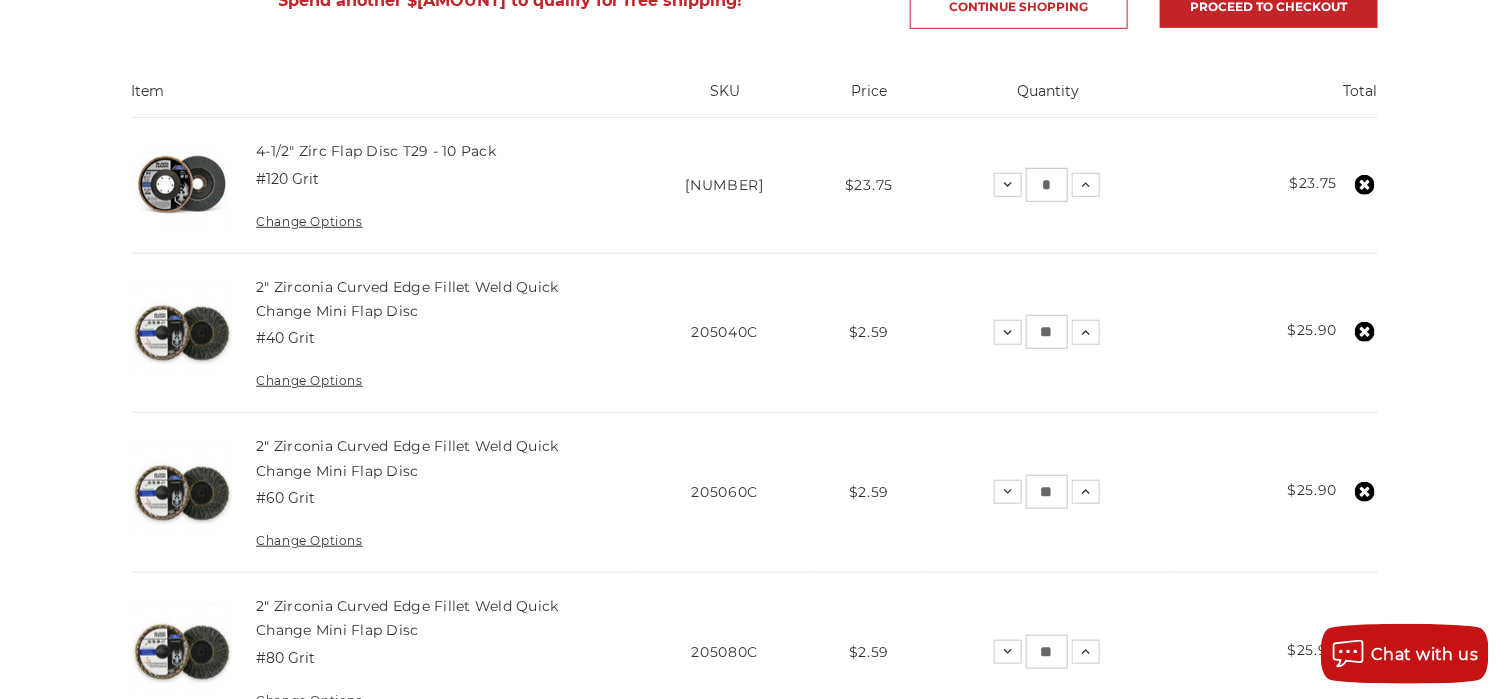 click 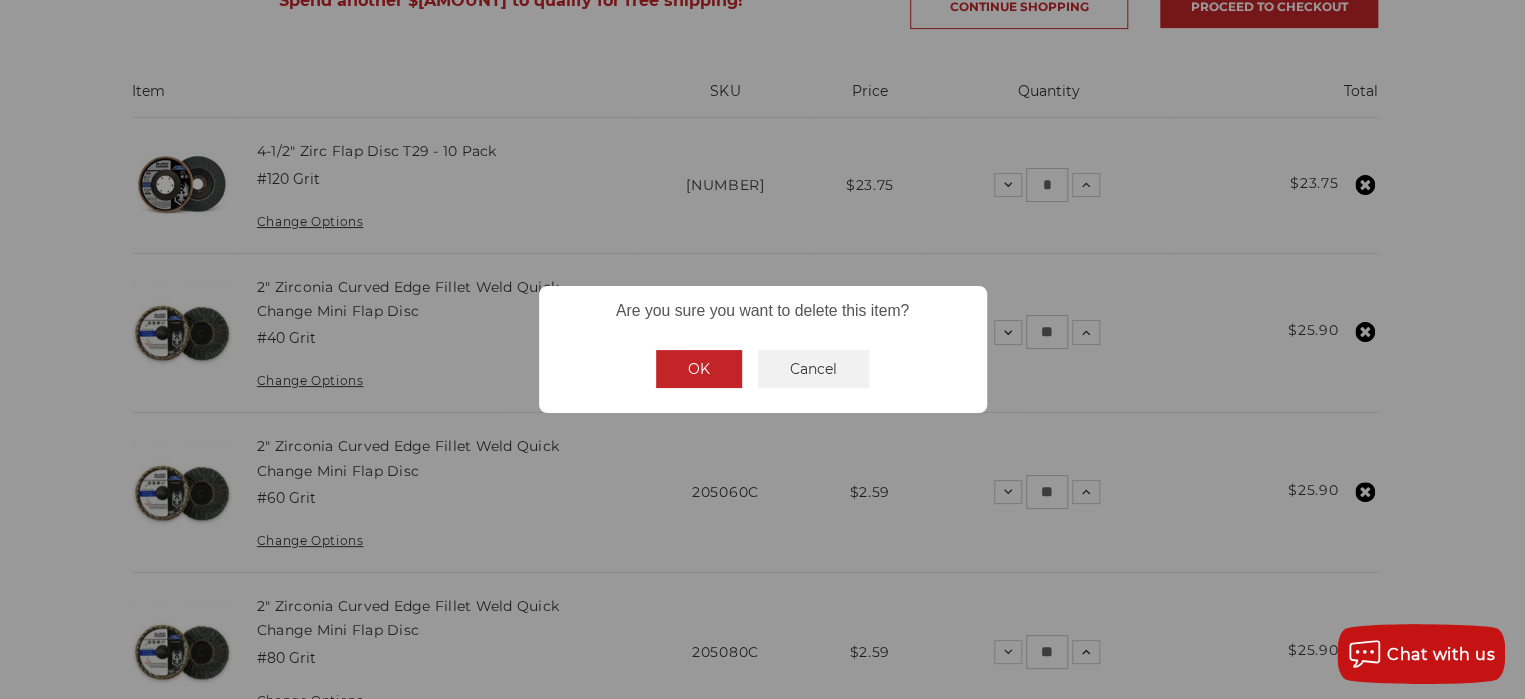 click on "OK" at bounding box center [699, 369] 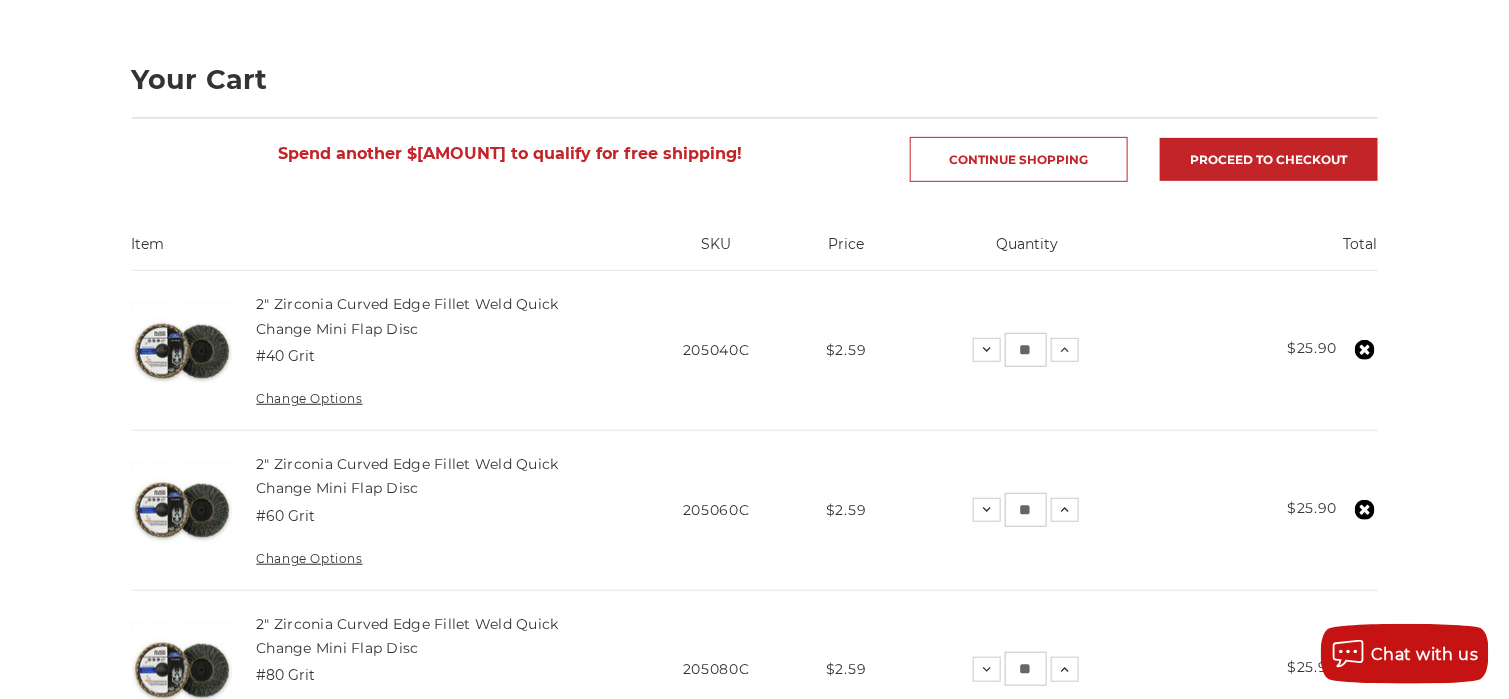 scroll, scrollTop: 0, scrollLeft: 0, axis: both 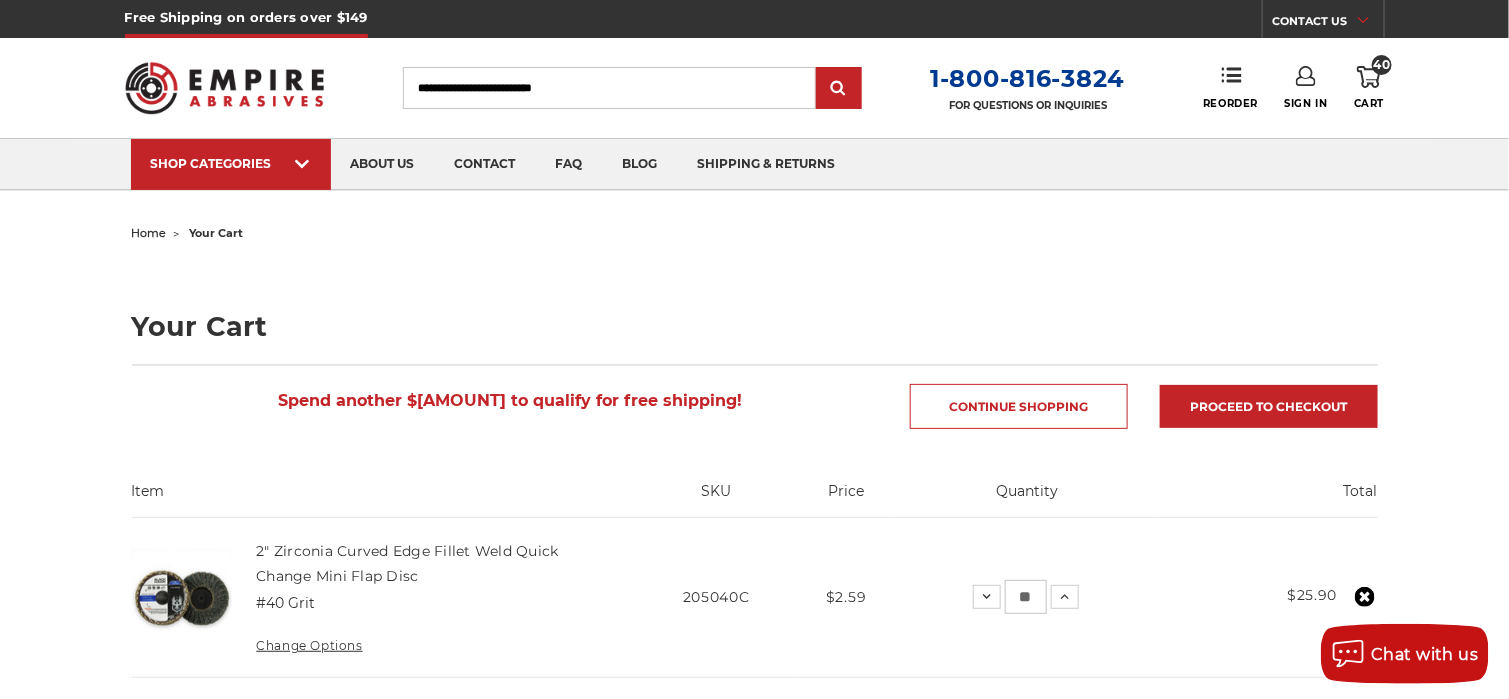 click on "Search" at bounding box center [609, 88] 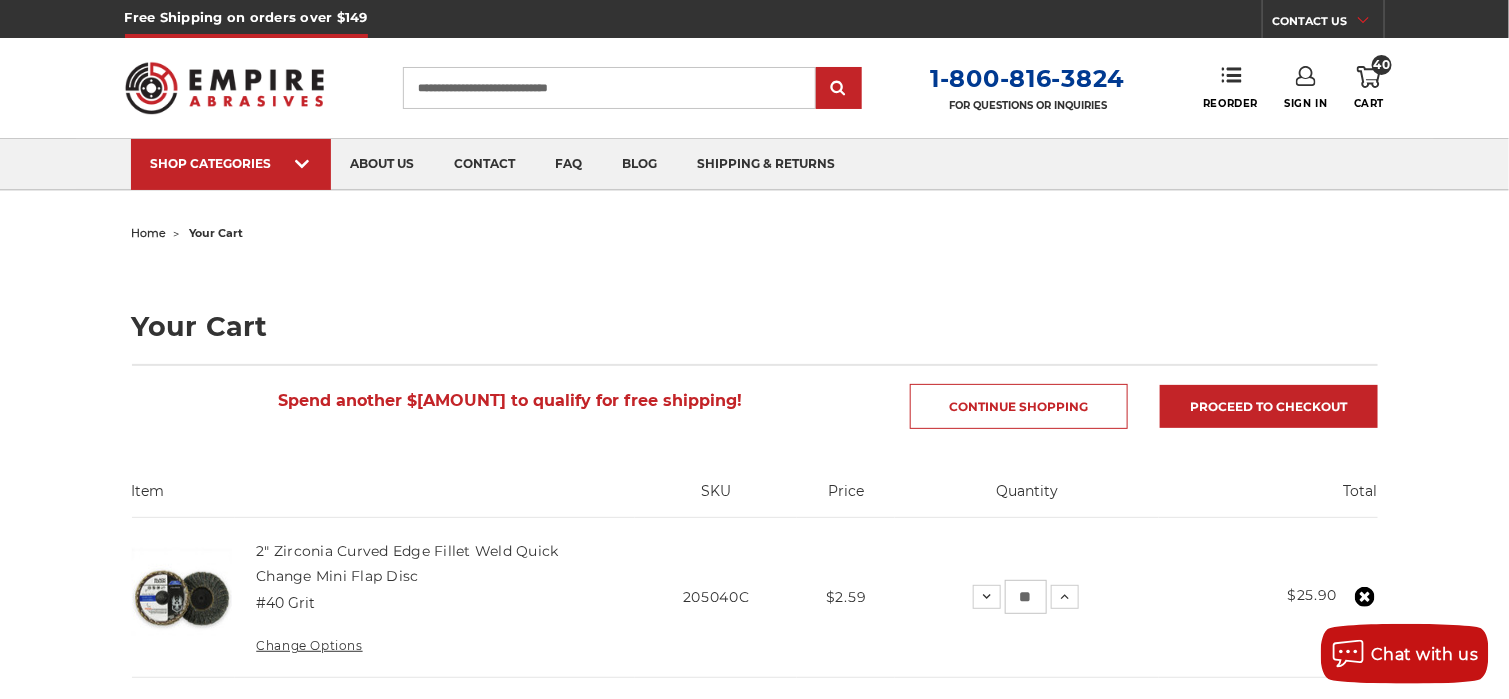 type on "**********" 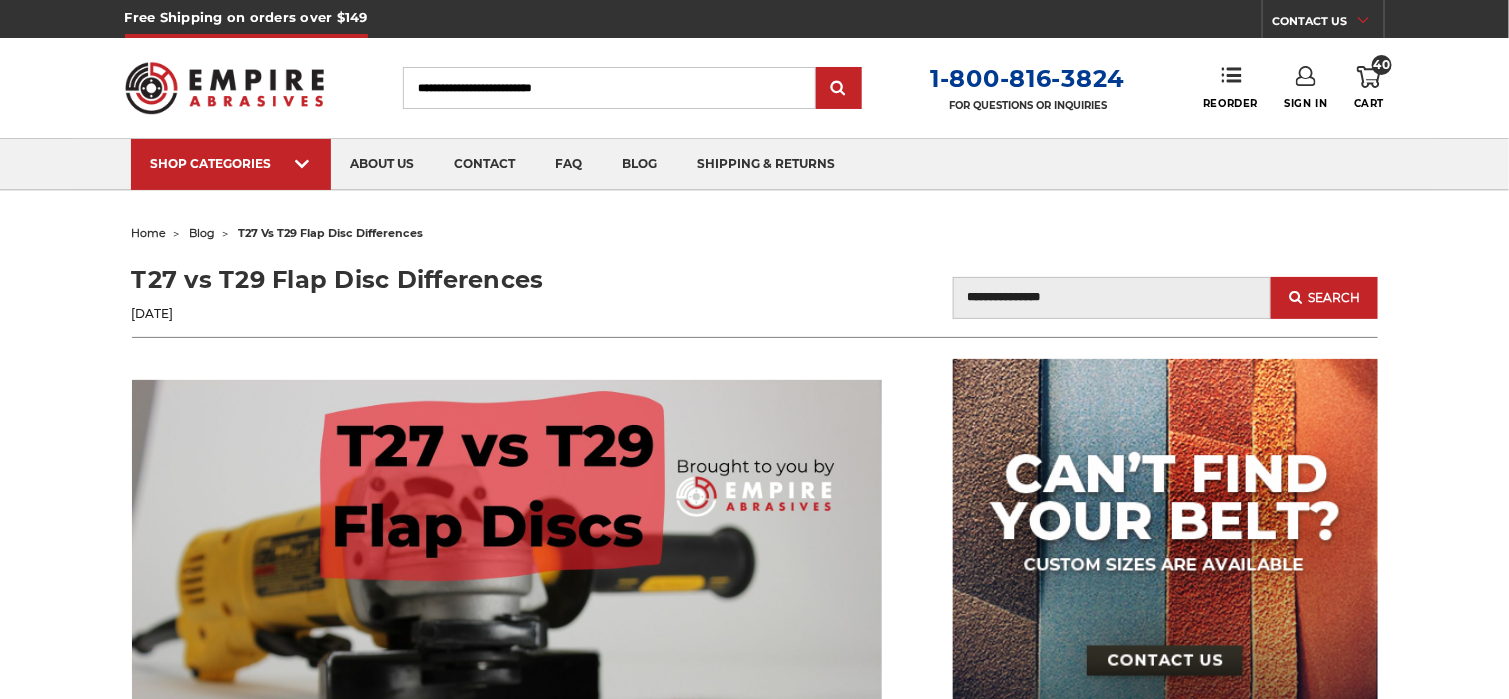 scroll, scrollTop: 400, scrollLeft: 0, axis: vertical 